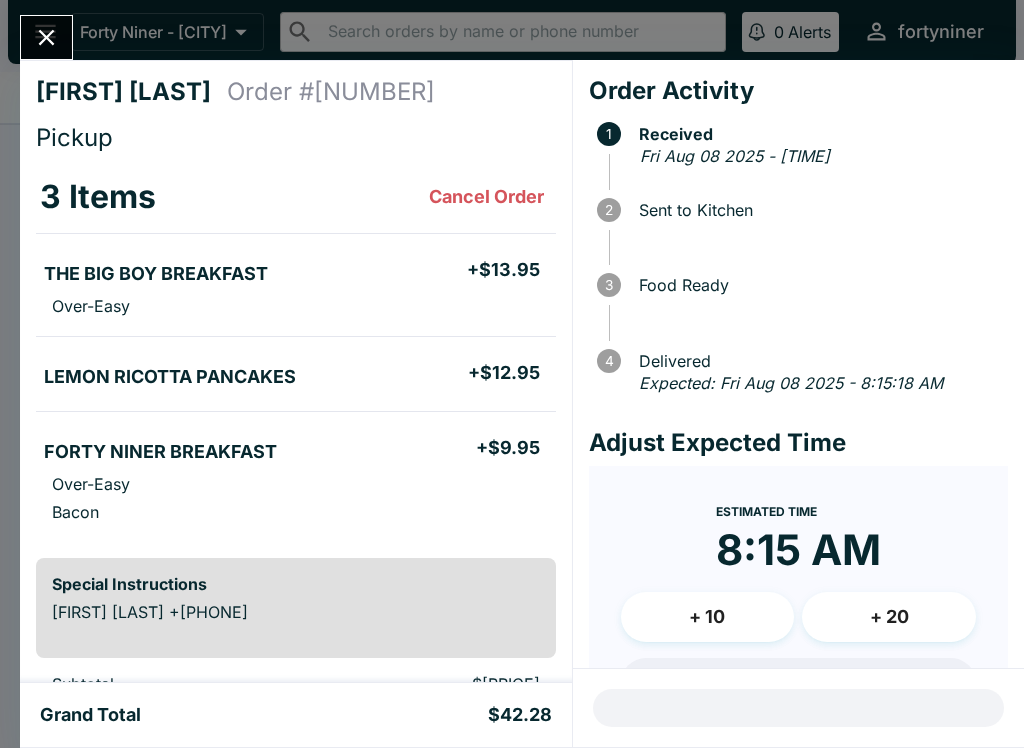 scroll, scrollTop: 0, scrollLeft: 0, axis: both 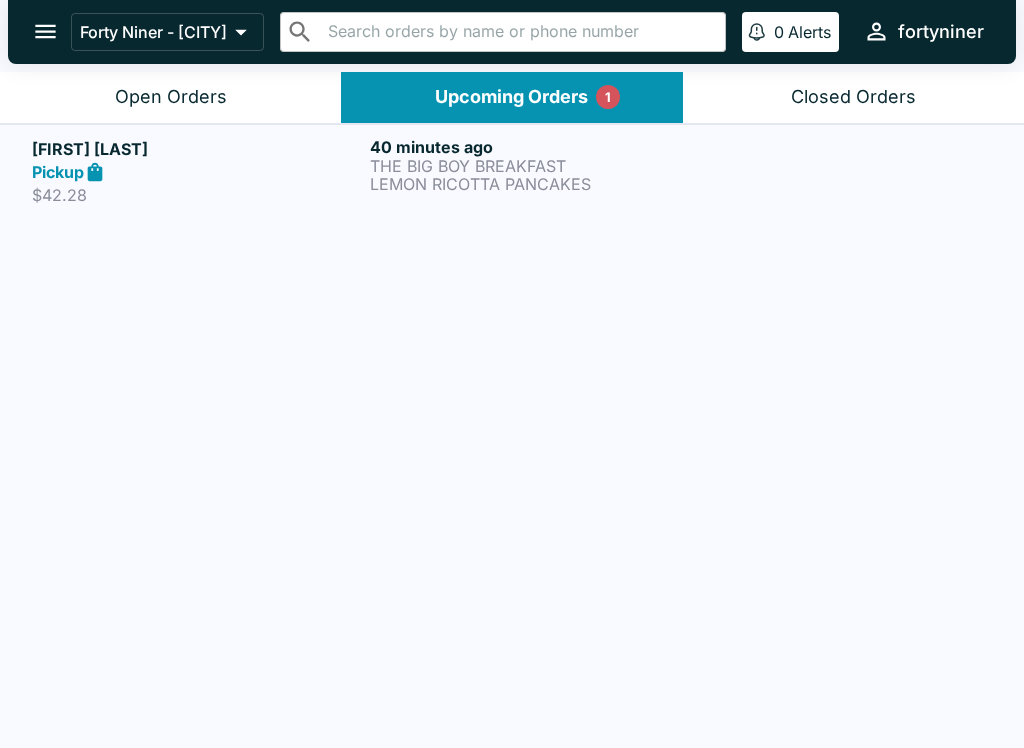 click on "Open Orders" at bounding box center (170, 97) 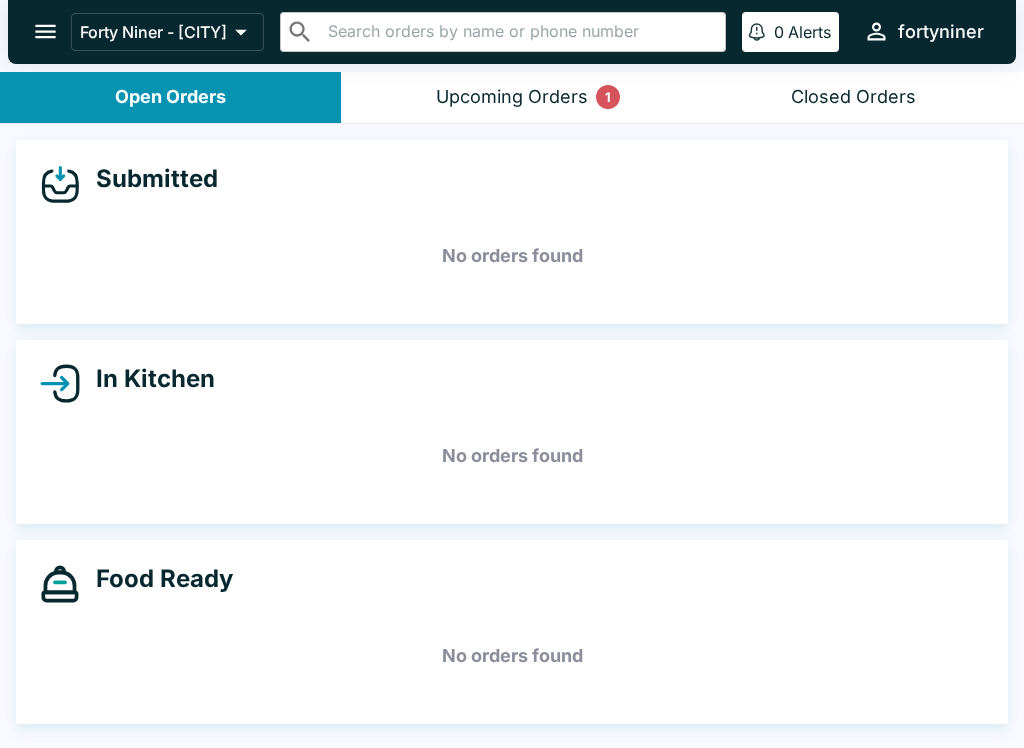 click on "Upcoming Orders 1" at bounding box center [511, 97] 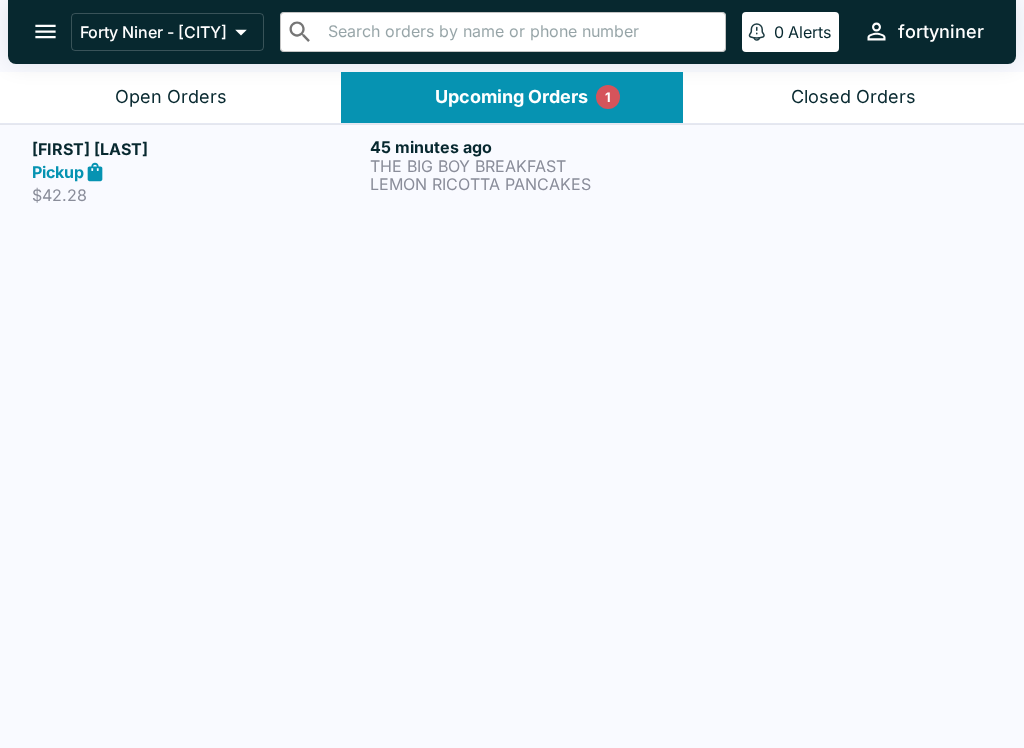 click on "LEMON RICOTTA PANCAKES" at bounding box center (535, 184) 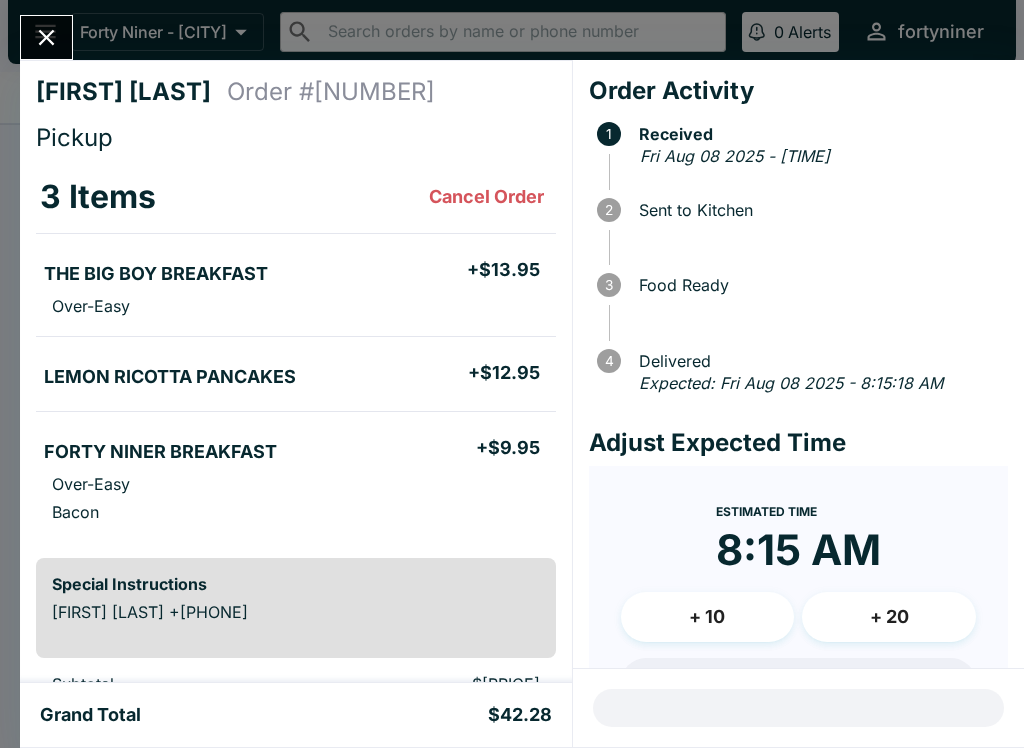 click on "[FIRST] [LAST] Order # [NUMBER] Pickup [NUMBER] Items Cancel Order [PRODUCT] + $[PRICE] [PRODUCT] + $[PRICE] [PRODUCT] + $[PRICE] Over-Easy [PRODUCT] + $[PRICE] Special Instructions [FIRST] [LAST] +[PHONE] Subtotal $[PRICE] Beluga Fee $[PRICE] Restaurant Fee $[PRICE] Sales Tax $[PRICE] Preview Receipt Print Receipt Grand Total $[PRICE] Order Activity 1 Received Fri Aug 08 2025 - [TIME] 2 Sent to Kitchen   3 Food Ready   4 Delivered Expected: Fri Aug 08 2025 - [TIME] Adjust Expected Time Estimated Time [TIME] + 10 + 20 Reset Update ETA" at bounding box center [512, 374] 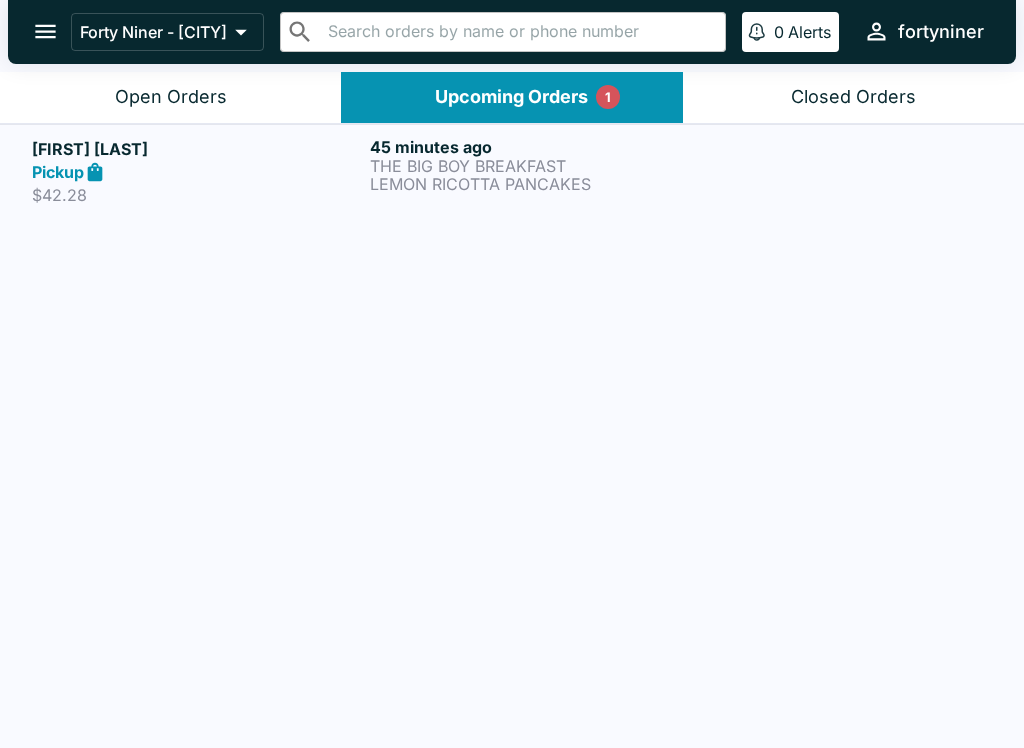 click on "Open Orders" at bounding box center (171, 97) 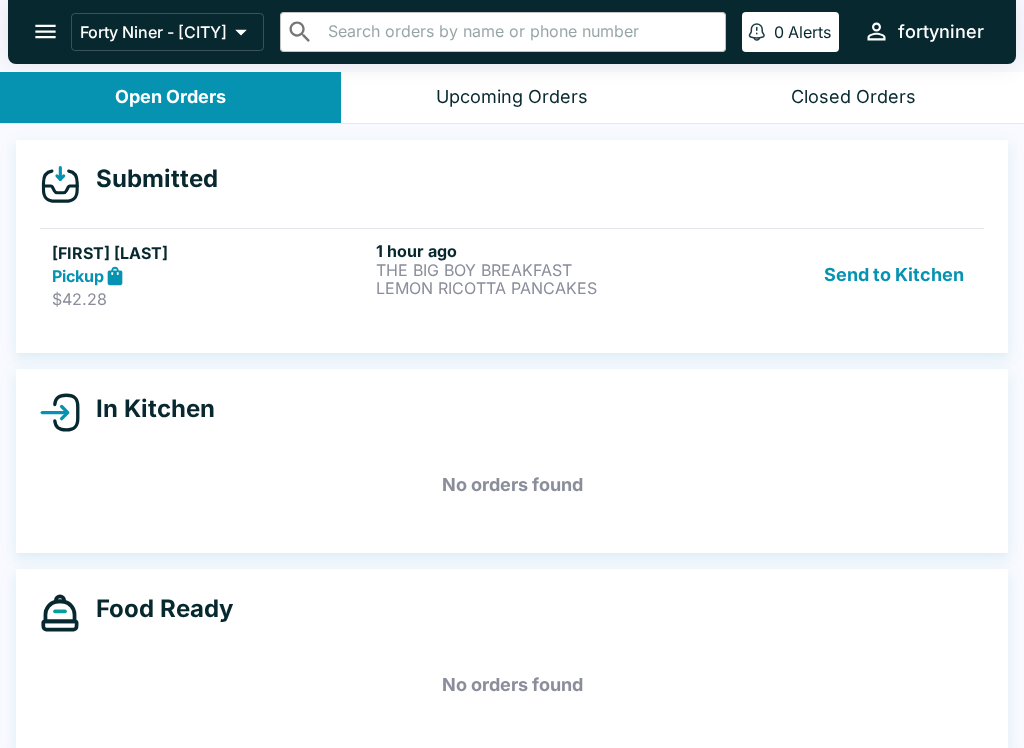 click on "[FIRST] [LAST] Pickup $42.28 1 hour ago THE BIG BOY BREAKFAST LEMON RICOTTA PANCAKES Send to Kitchen" at bounding box center [512, 275] 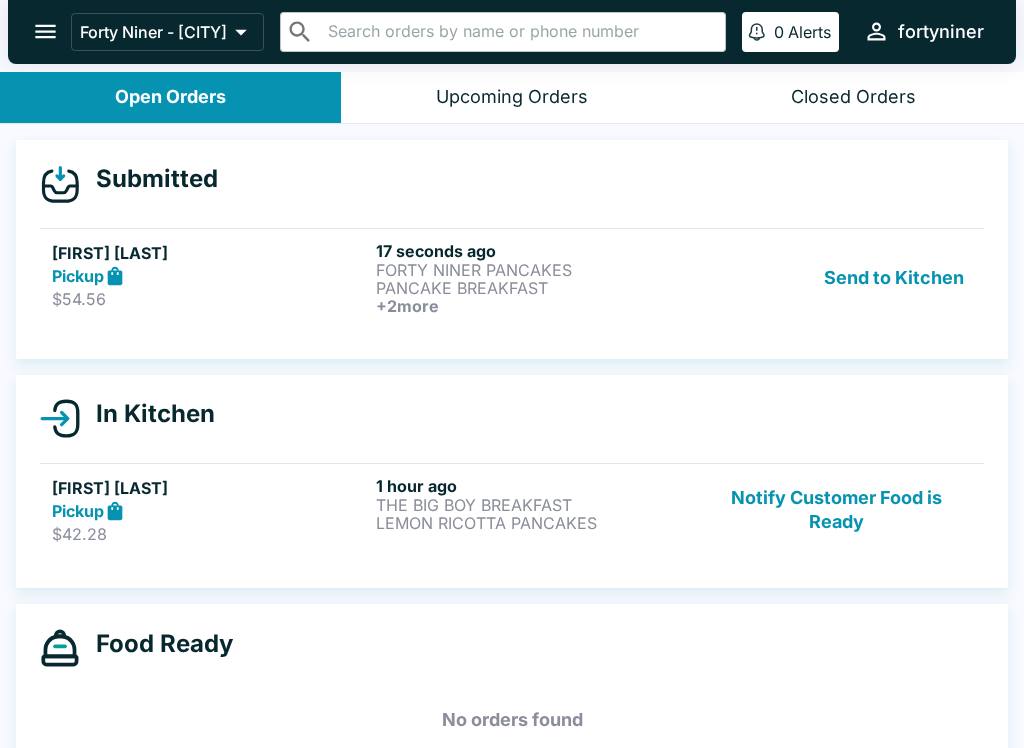 click on "Pickup" at bounding box center [210, 276] 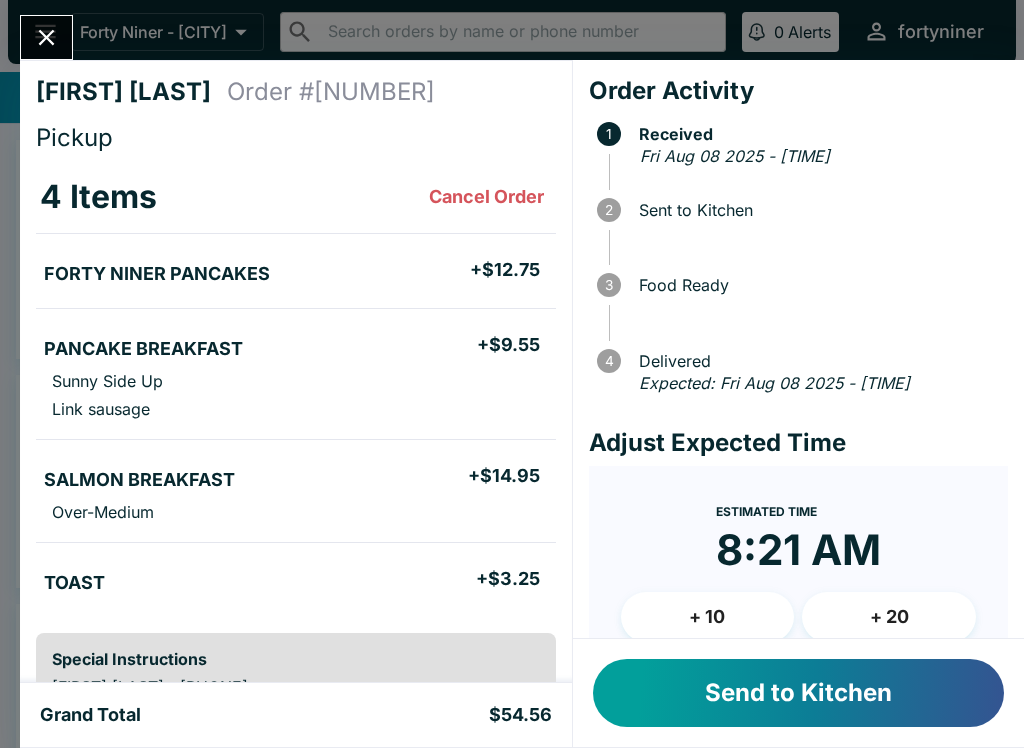 click on "Send to Kitchen" at bounding box center [798, 693] 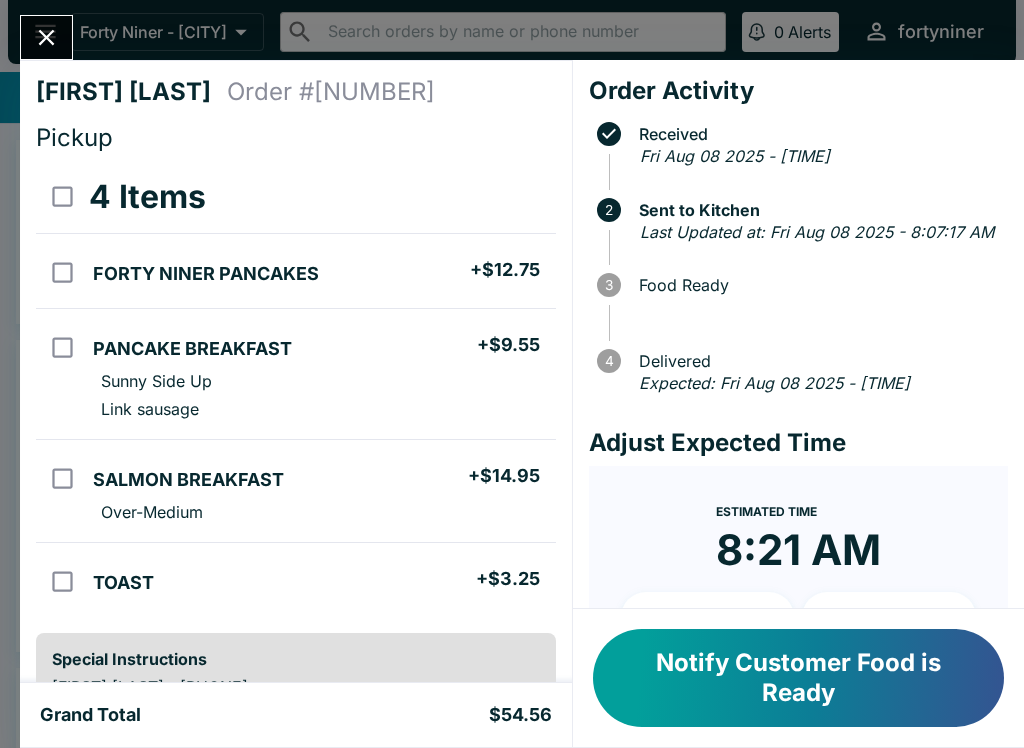 scroll, scrollTop: 0, scrollLeft: 0, axis: both 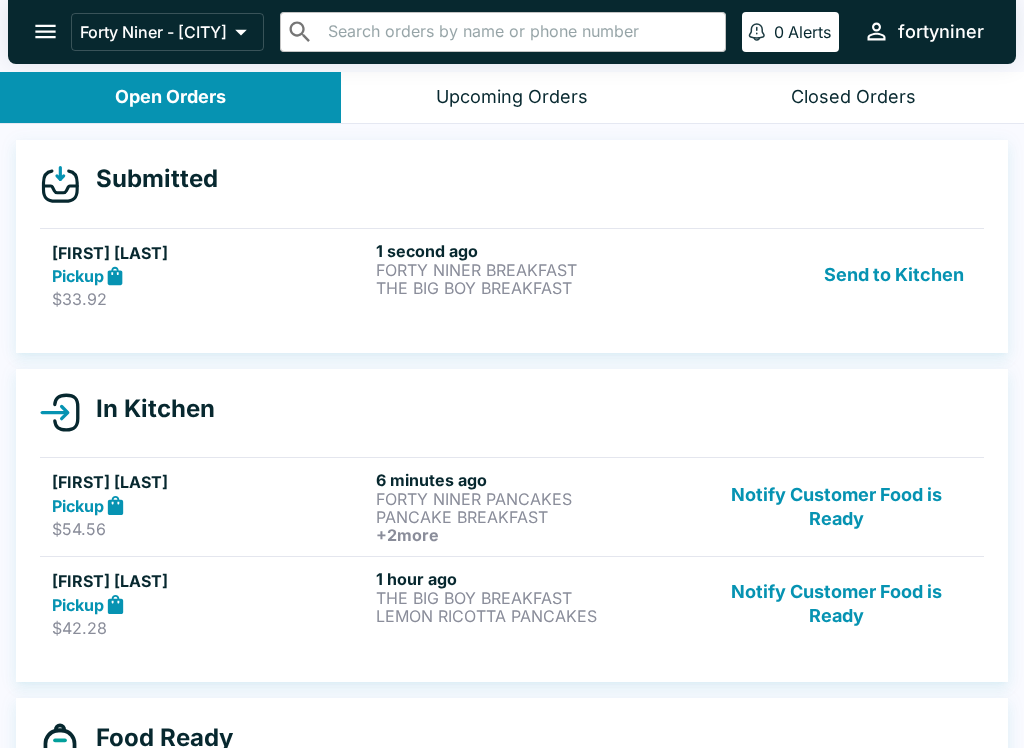 click on "[FIRST] [LAST] Pickup $33.92 1 second ago FORTY NINER BREAKFAST THE BIG BOY BREAKFAST Send to Kitchen" at bounding box center [512, 275] 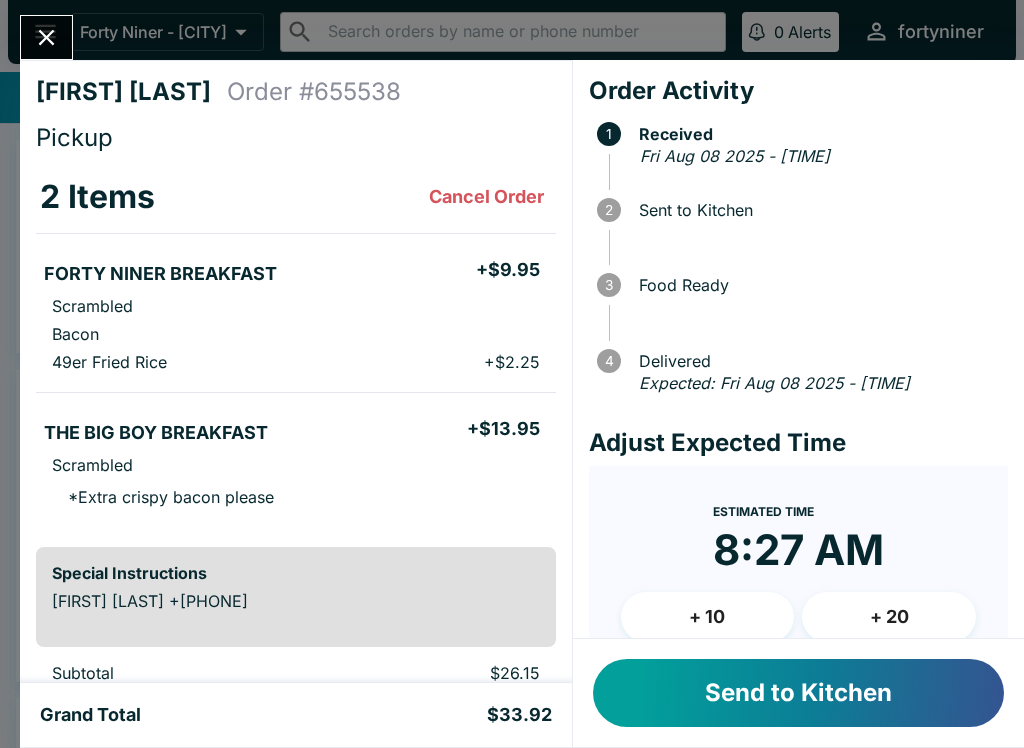 click on "Send to Kitchen" at bounding box center [798, 693] 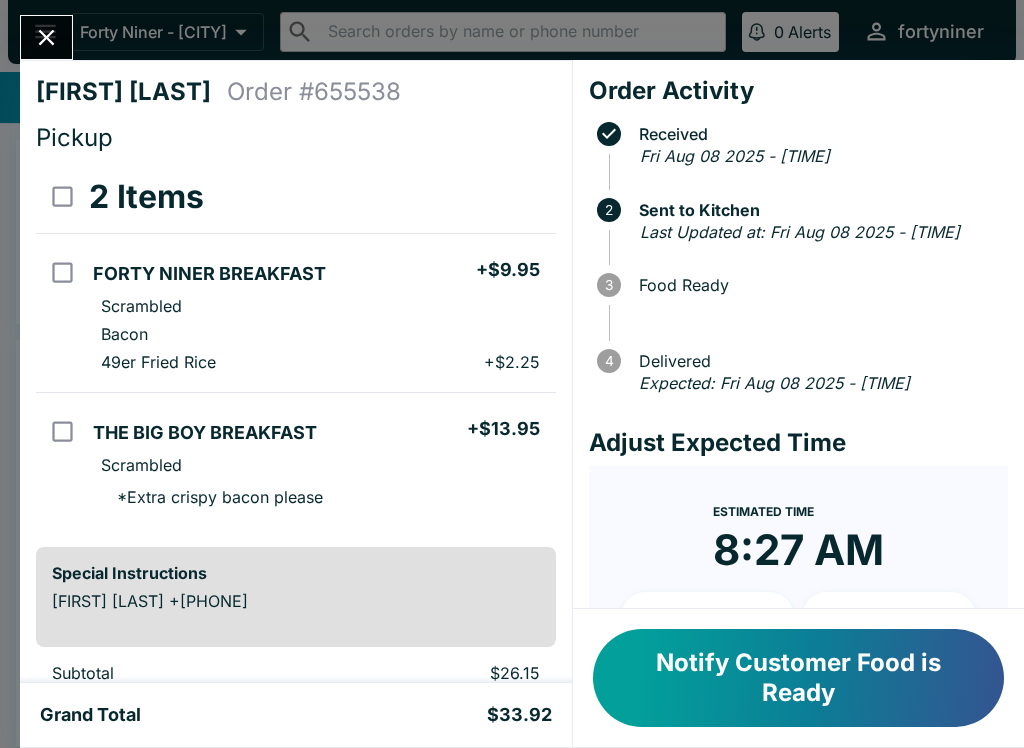 click at bounding box center [46, 37] 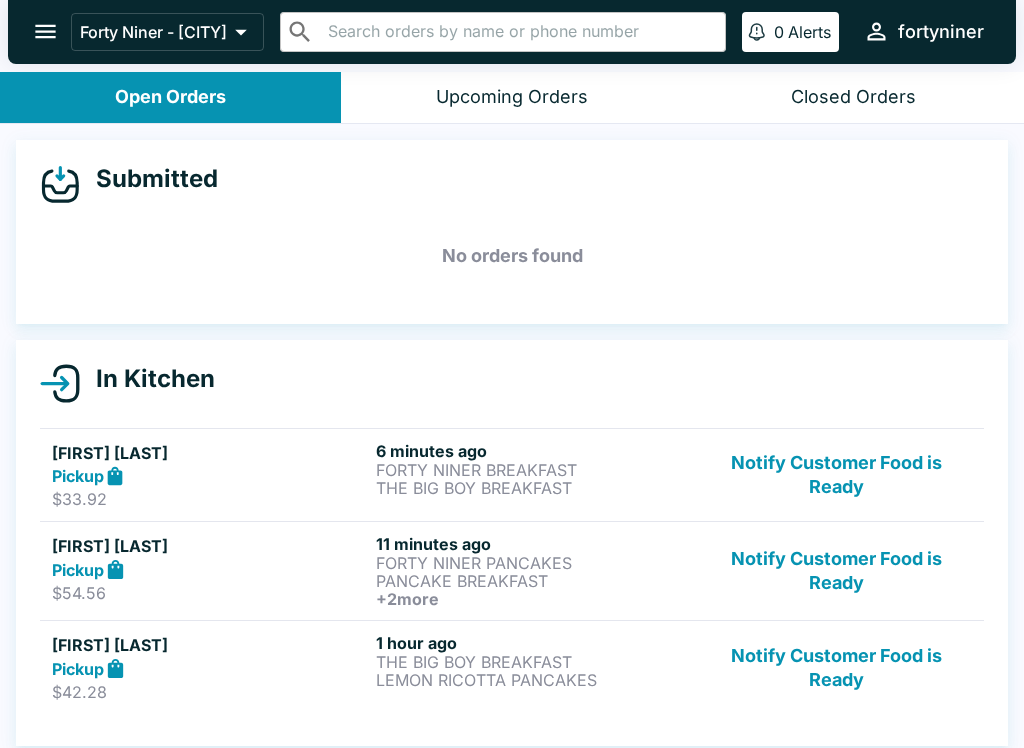 click on "Notify Customer Food is Ready" at bounding box center [836, 475] 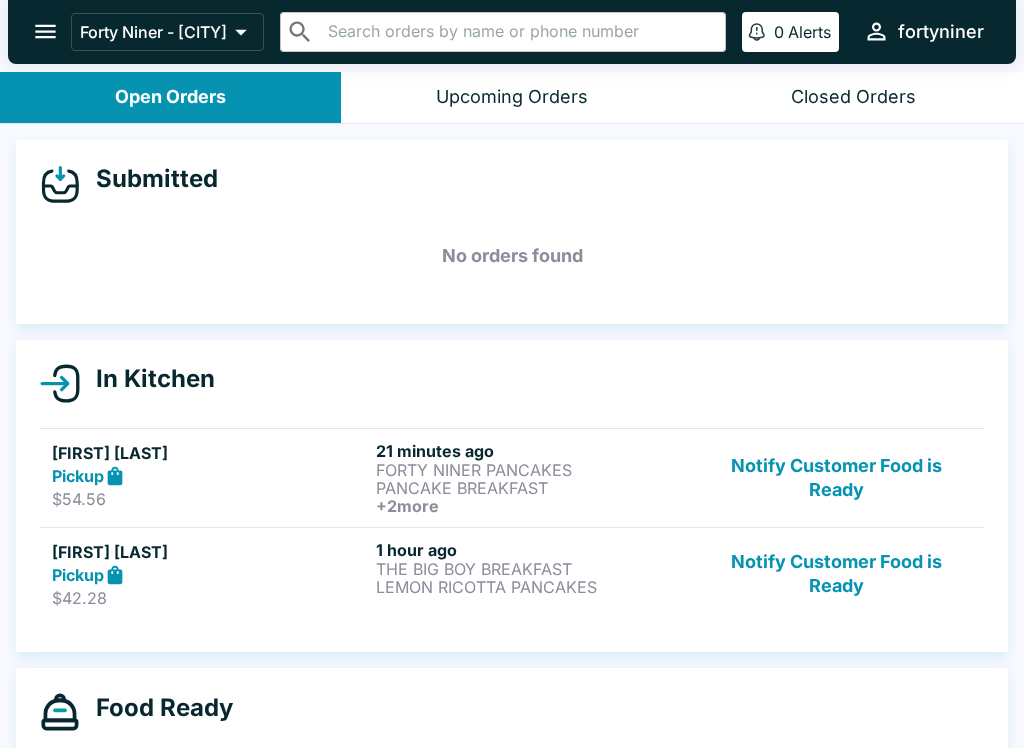 click on "Notify Customer Food is Ready" at bounding box center (836, 478) 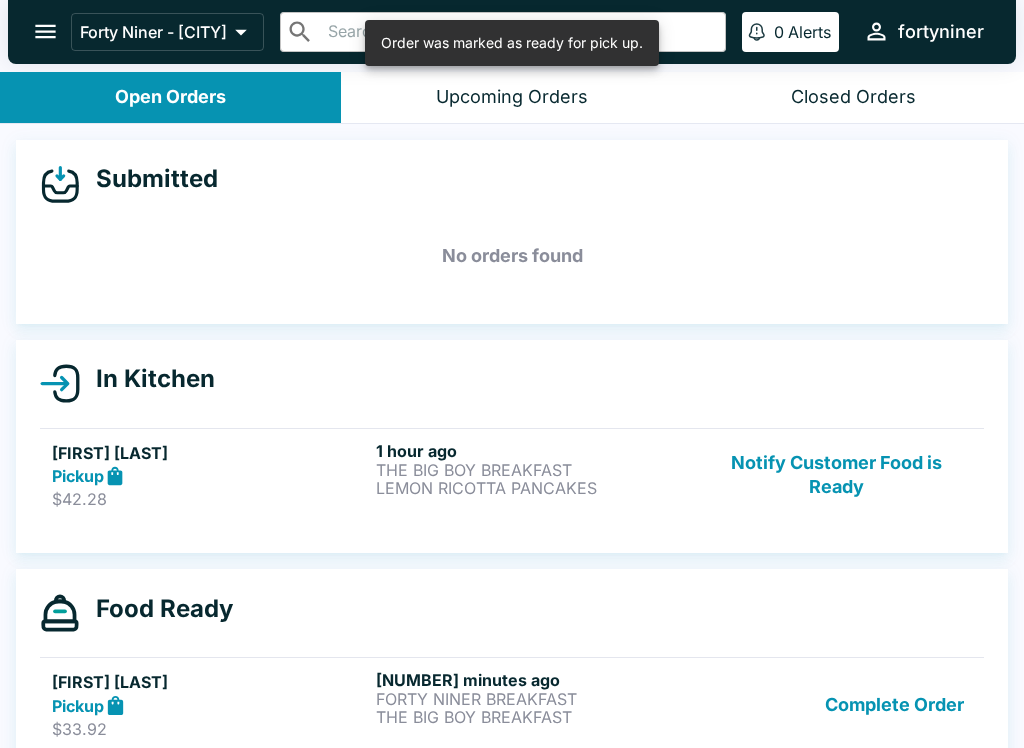 click on "Notify Customer Food is Ready" at bounding box center [836, 475] 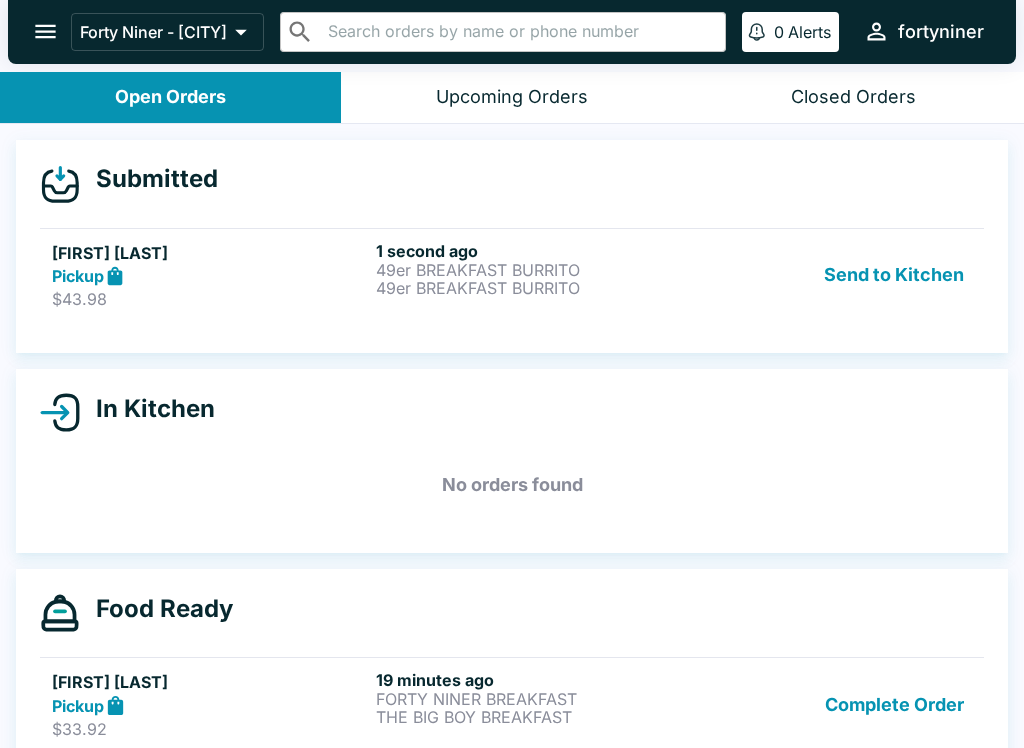 click on "49er BREAKFAST BURRITO" at bounding box center (534, 288) 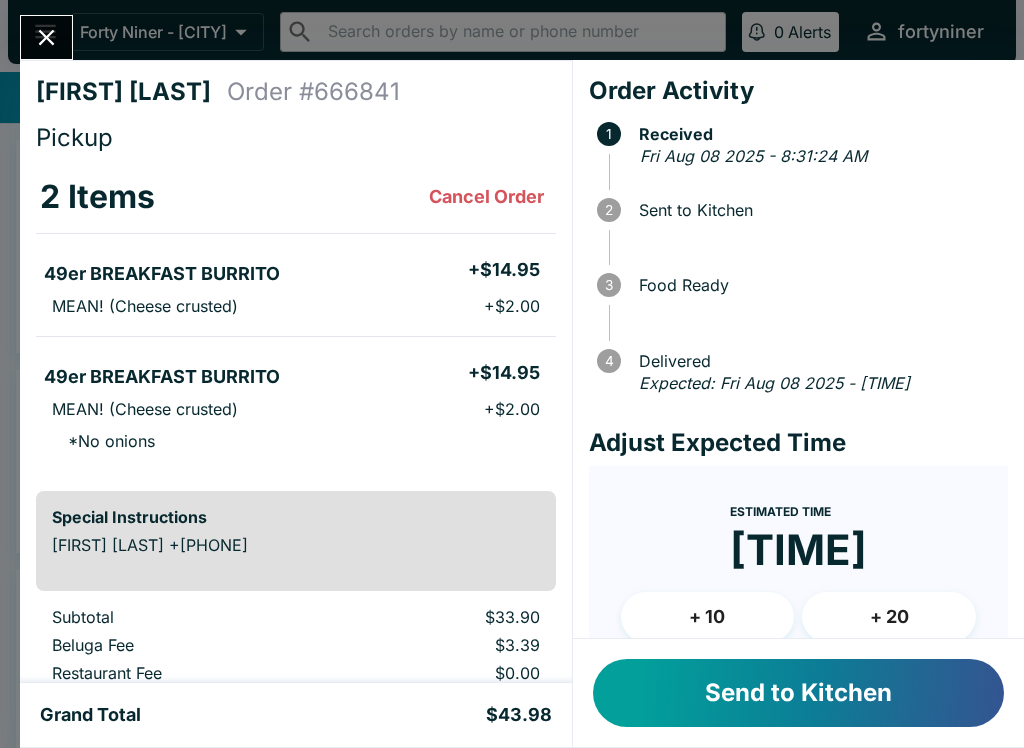 click on "Send to Kitchen" at bounding box center [798, 693] 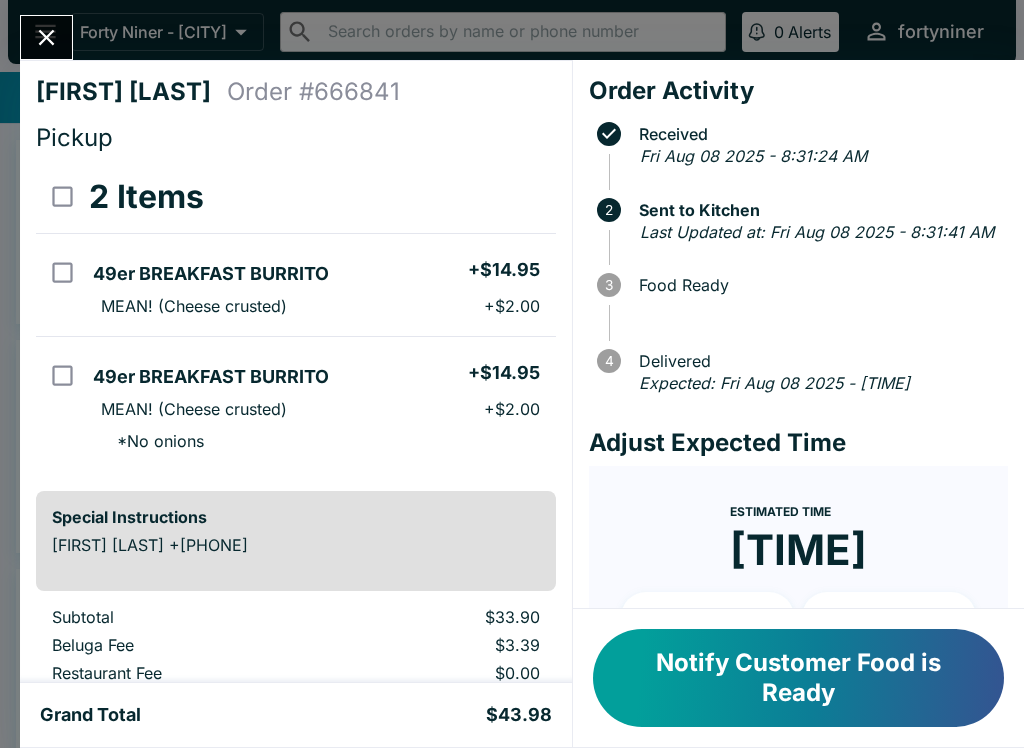 click at bounding box center [46, 37] 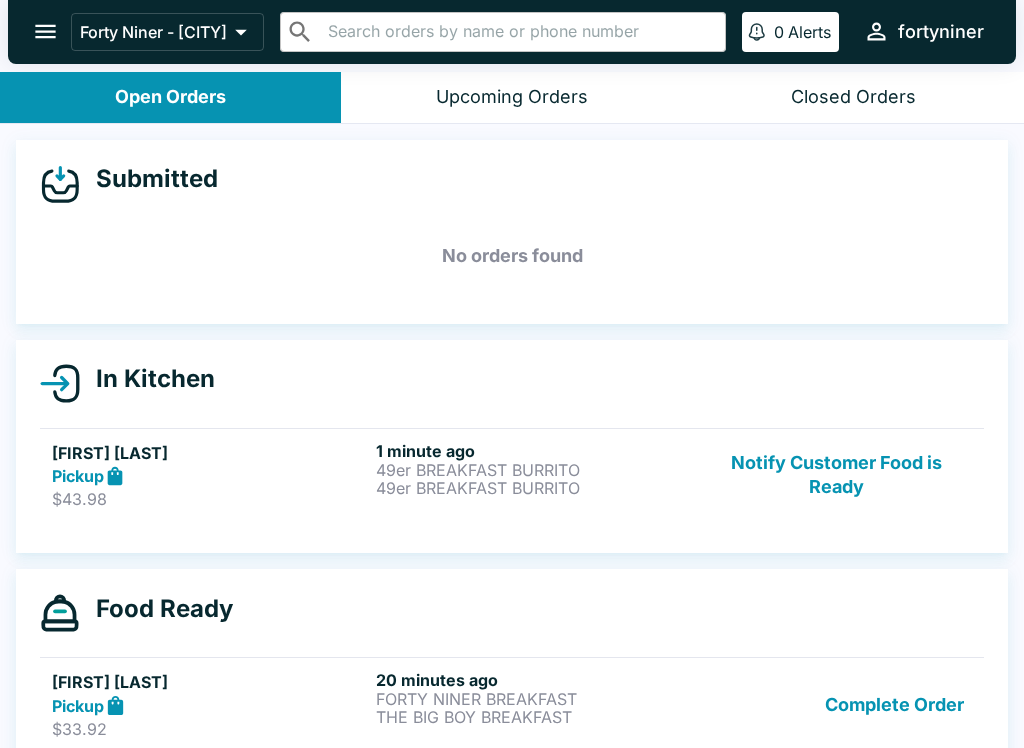 click on "Notify Customer Food is Ready" at bounding box center [836, 475] 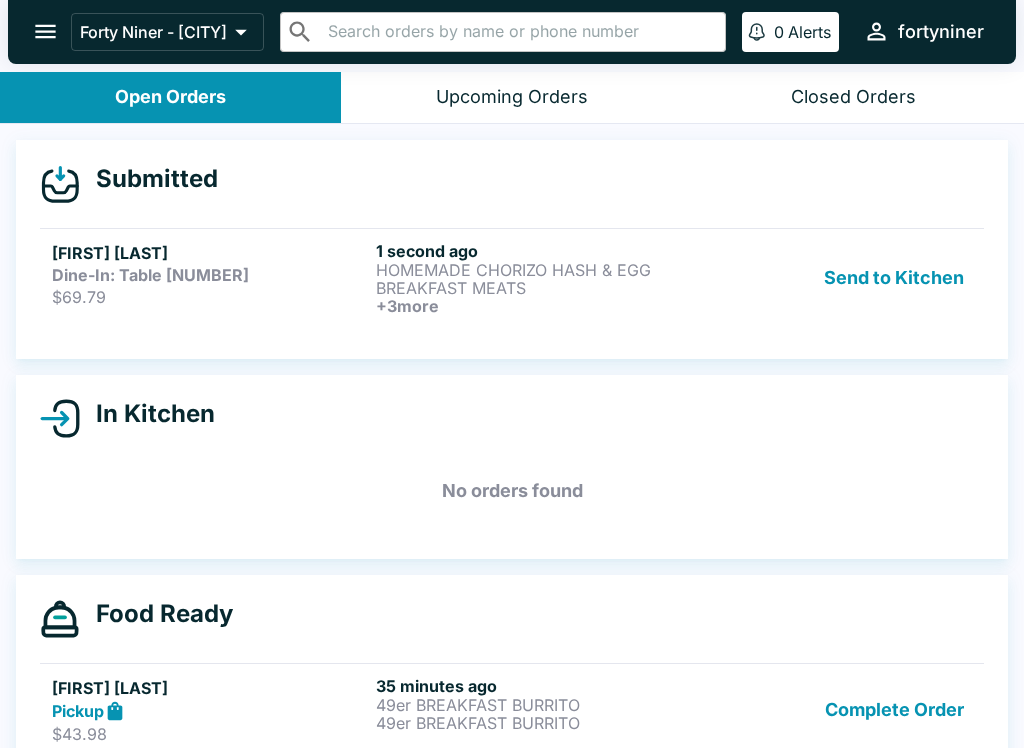 click on "BREAKFAST MEATS" at bounding box center [534, 288] 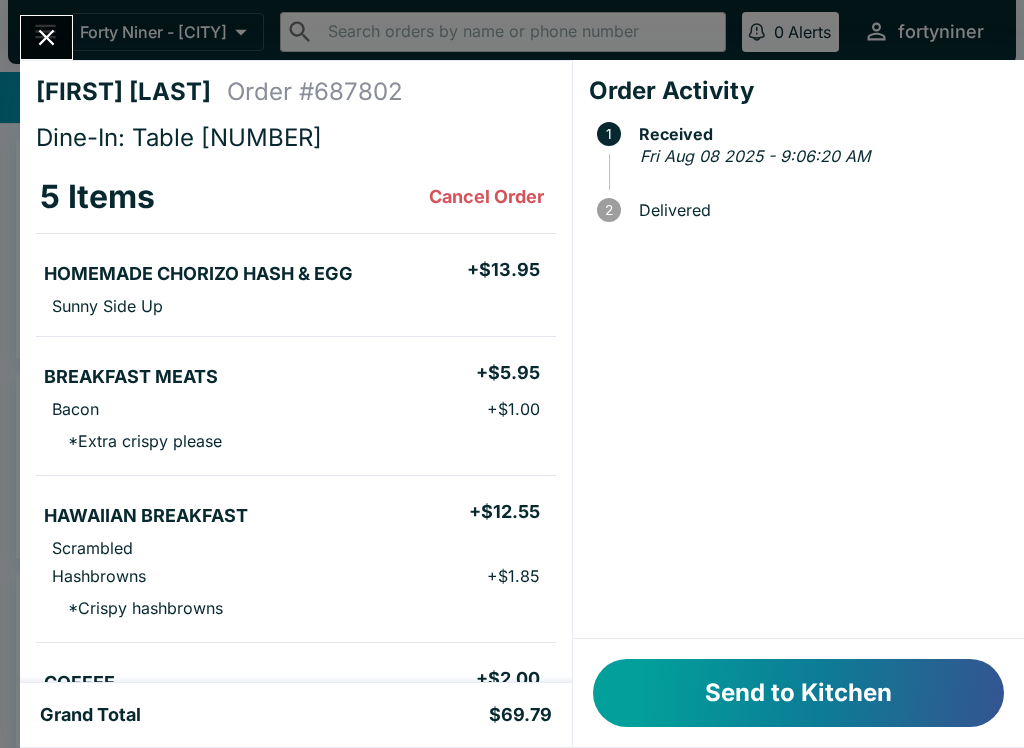 click on "Send to Kitchen" at bounding box center (798, 693) 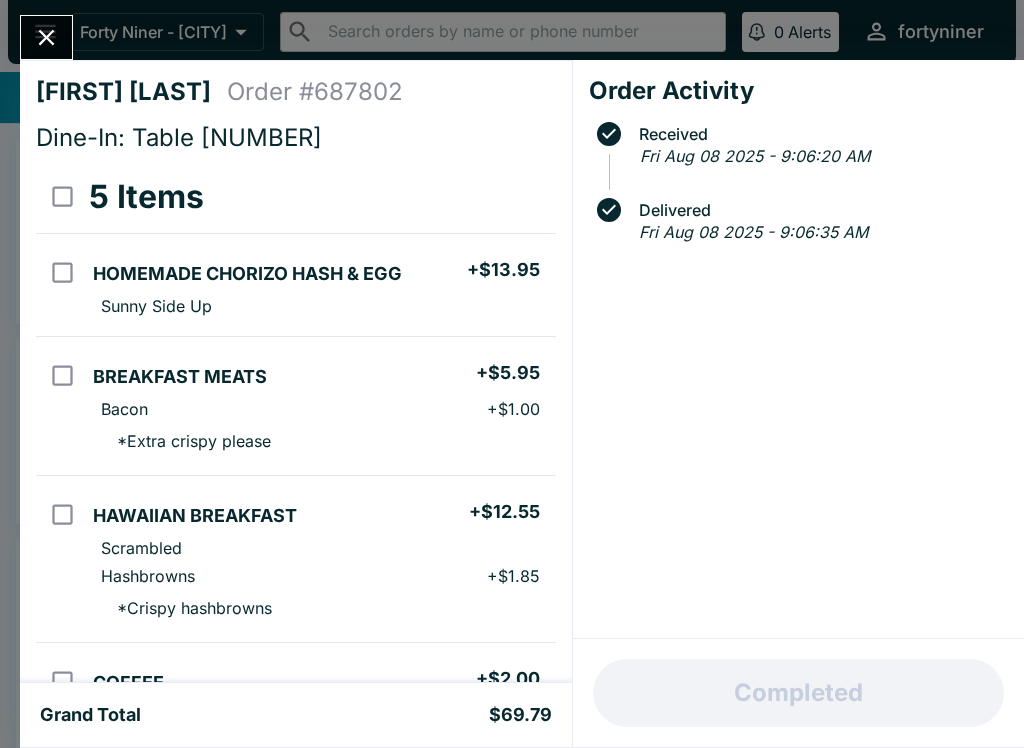 scroll, scrollTop: 0, scrollLeft: 0, axis: both 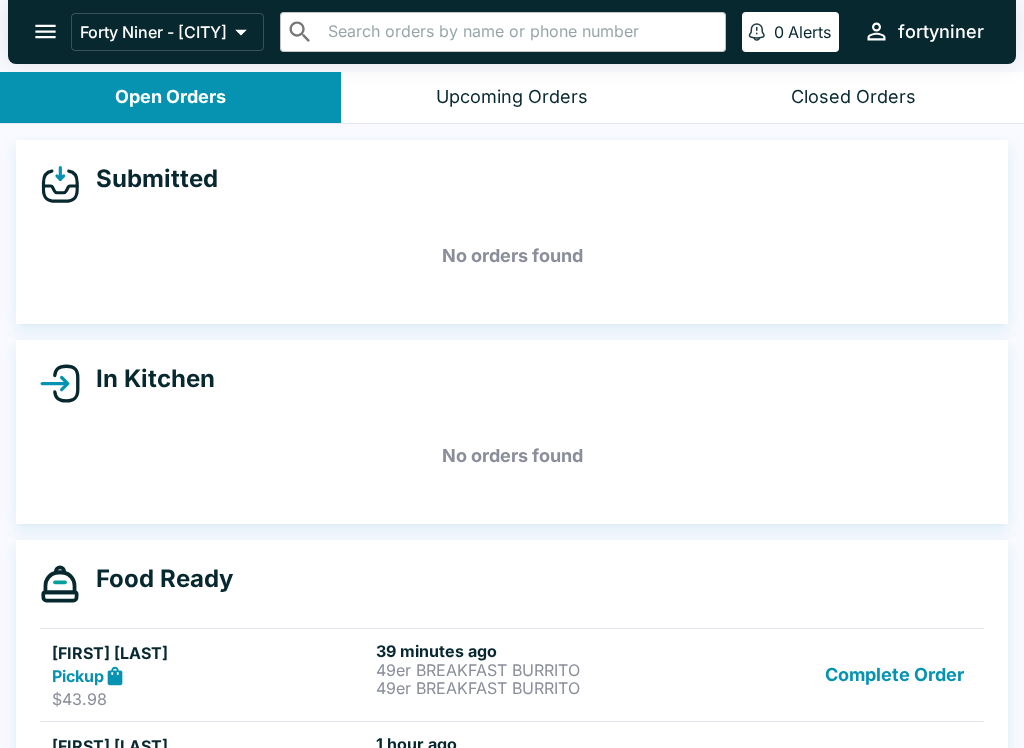 click on "Closed Orders" at bounding box center (853, 97) 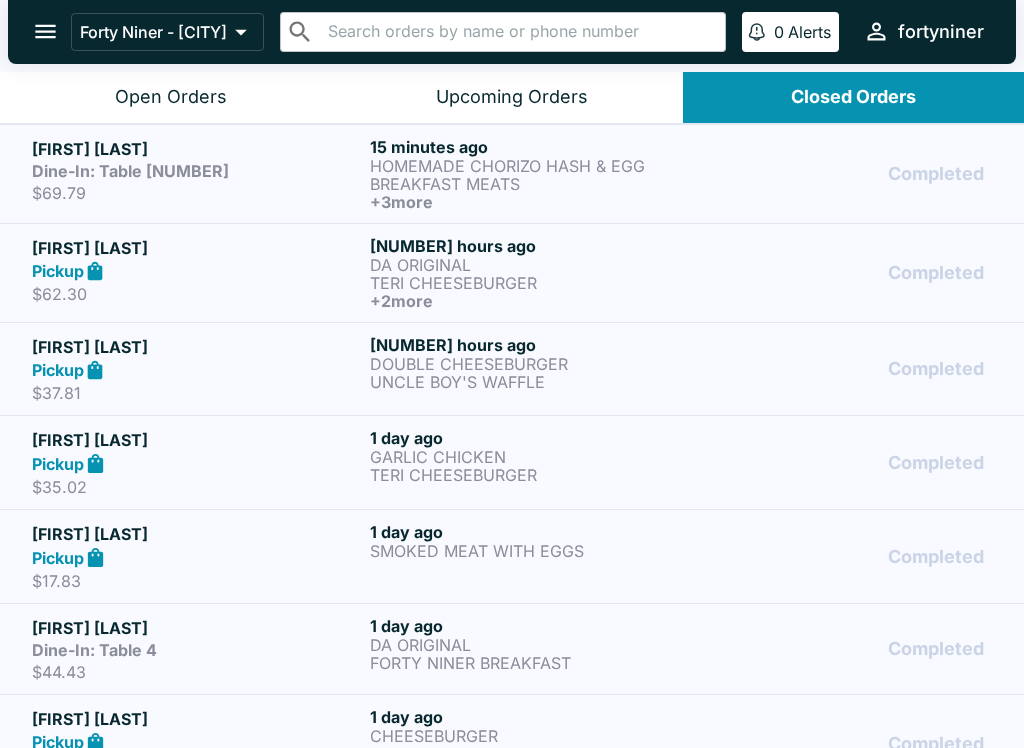 click on "$69.79" at bounding box center (197, 193) 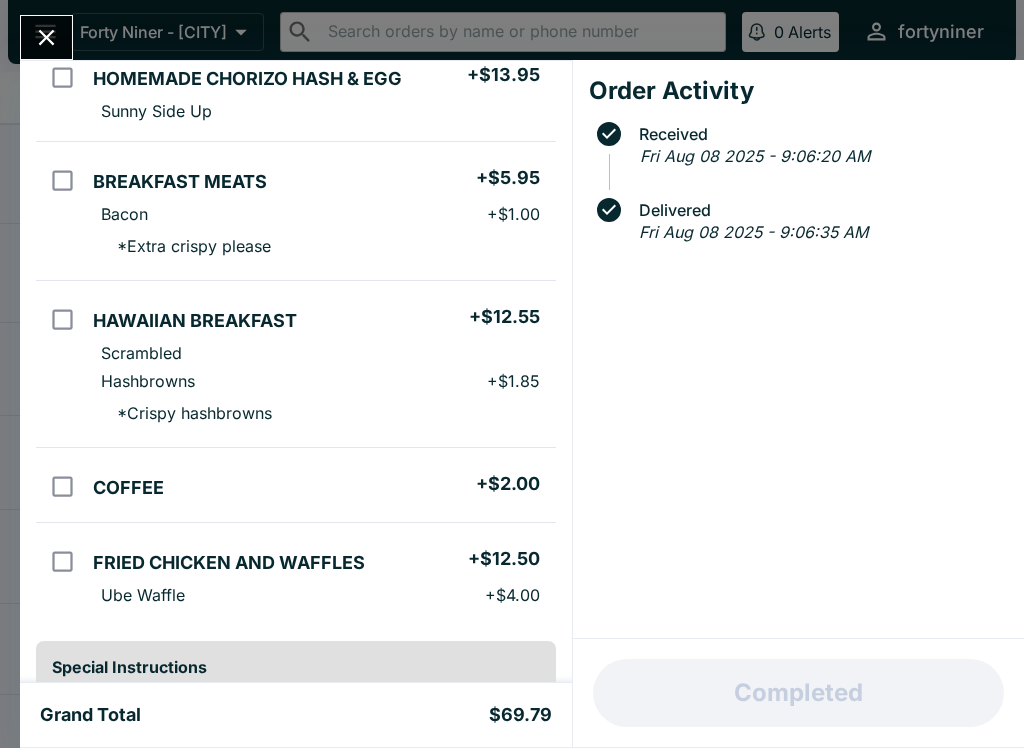 scroll, scrollTop: 196, scrollLeft: 0, axis: vertical 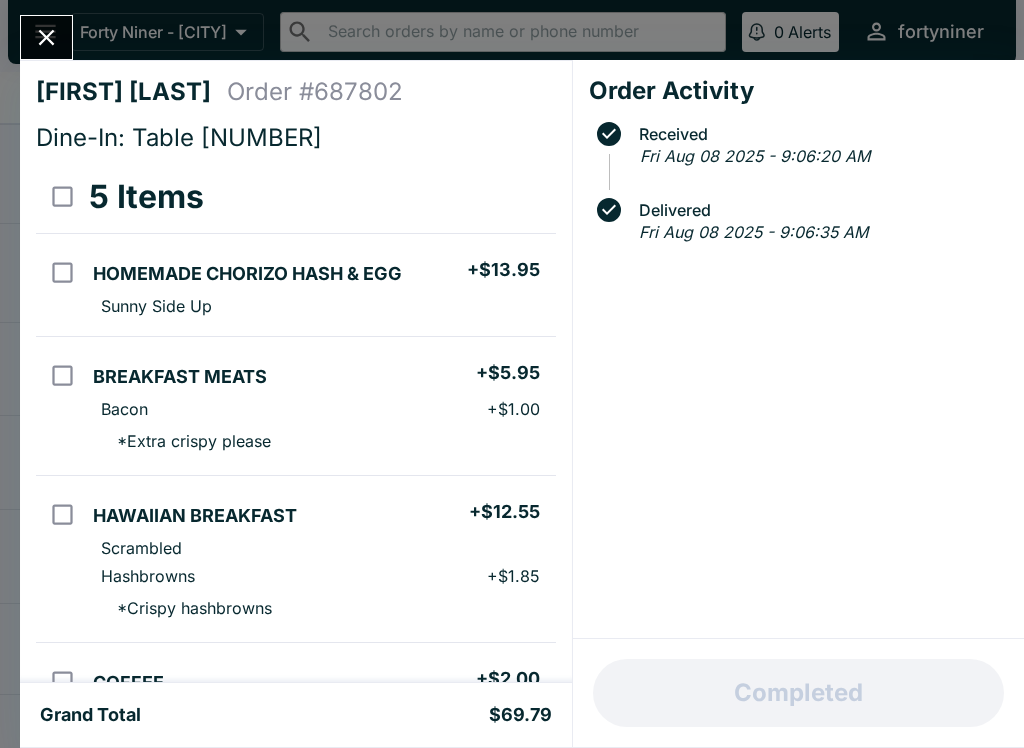 click 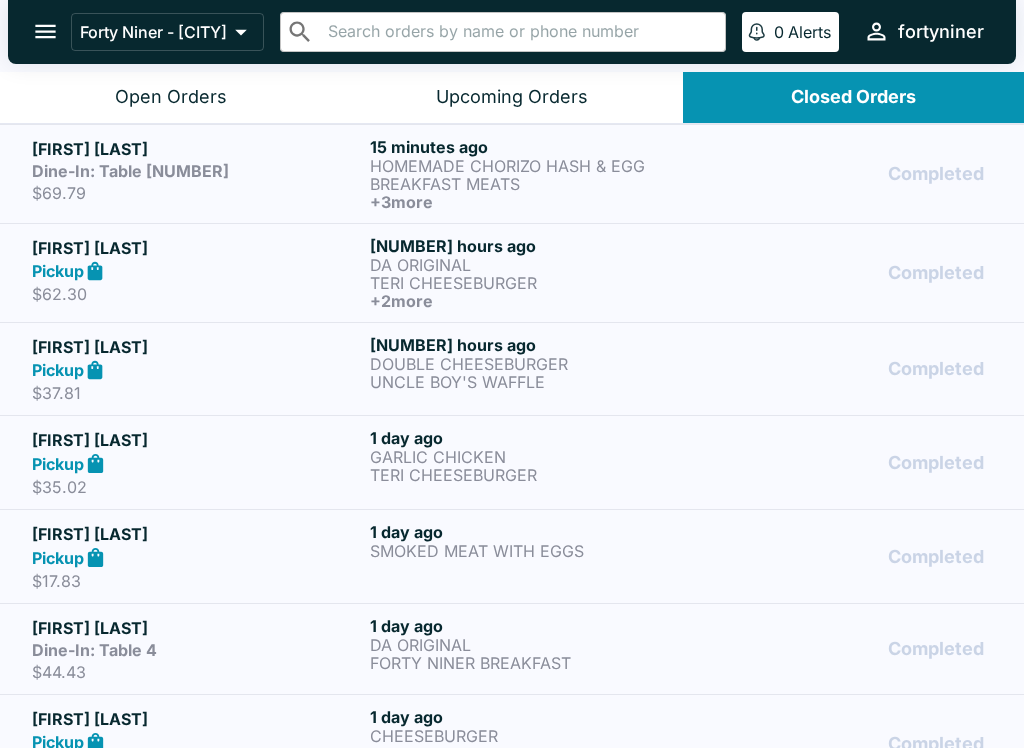 click on "Open Orders" at bounding box center [170, 97] 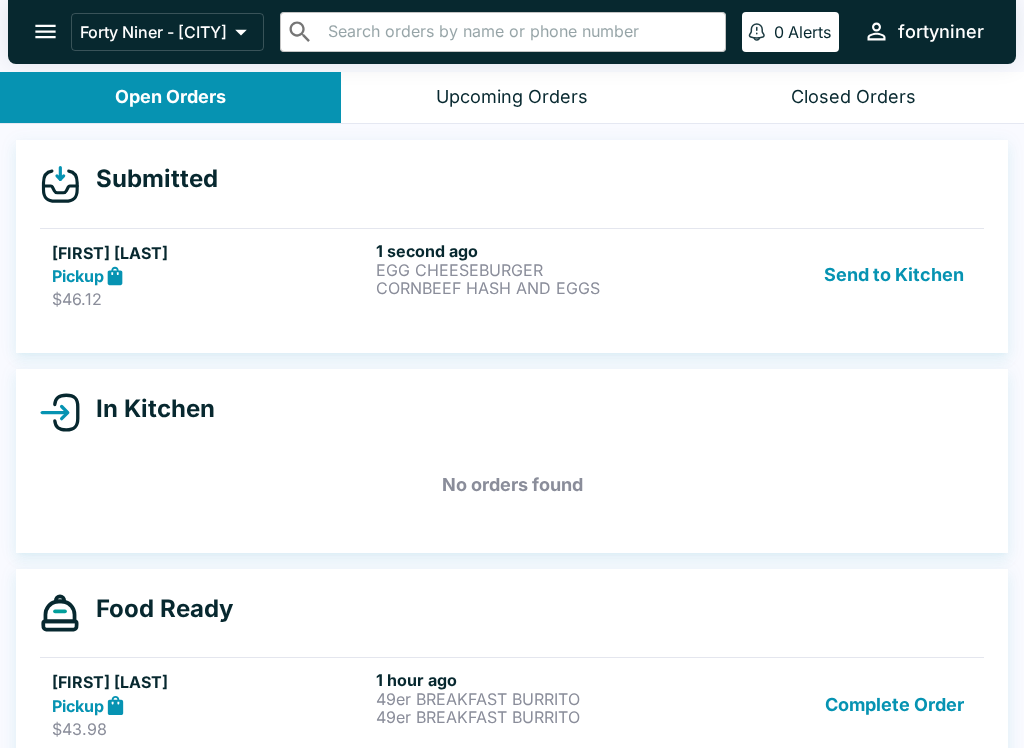 click on "CORNBEEF HASH AND EGGS" at bounding box center [534, 288] 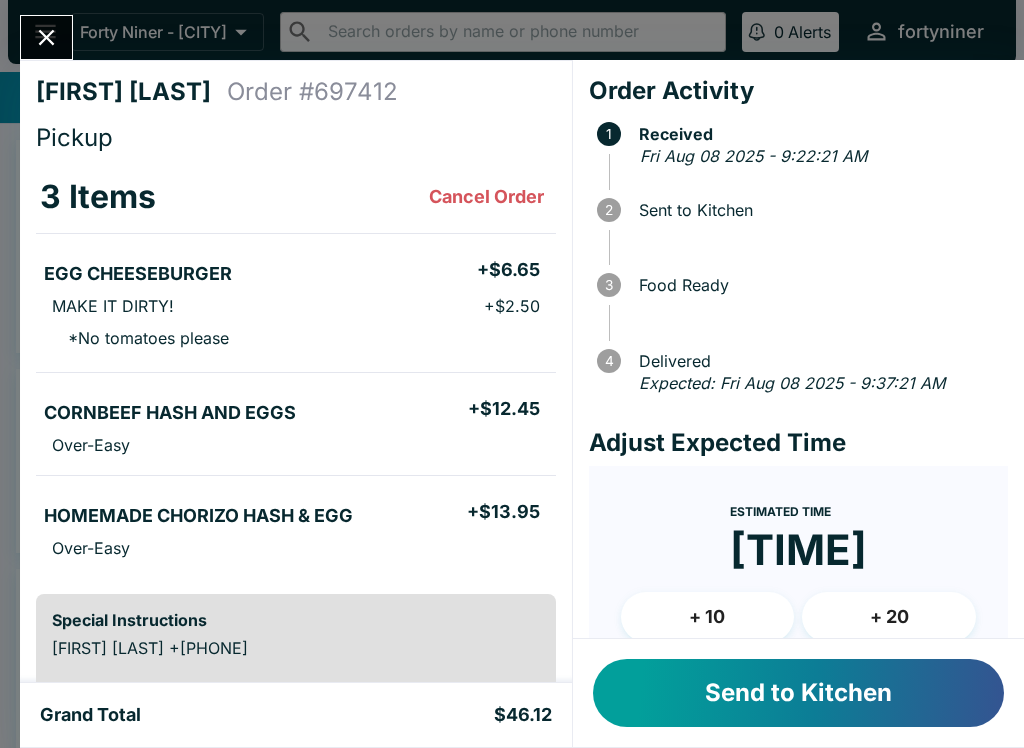 click on "Send to Kitchen" at bounding box center [798, 693] 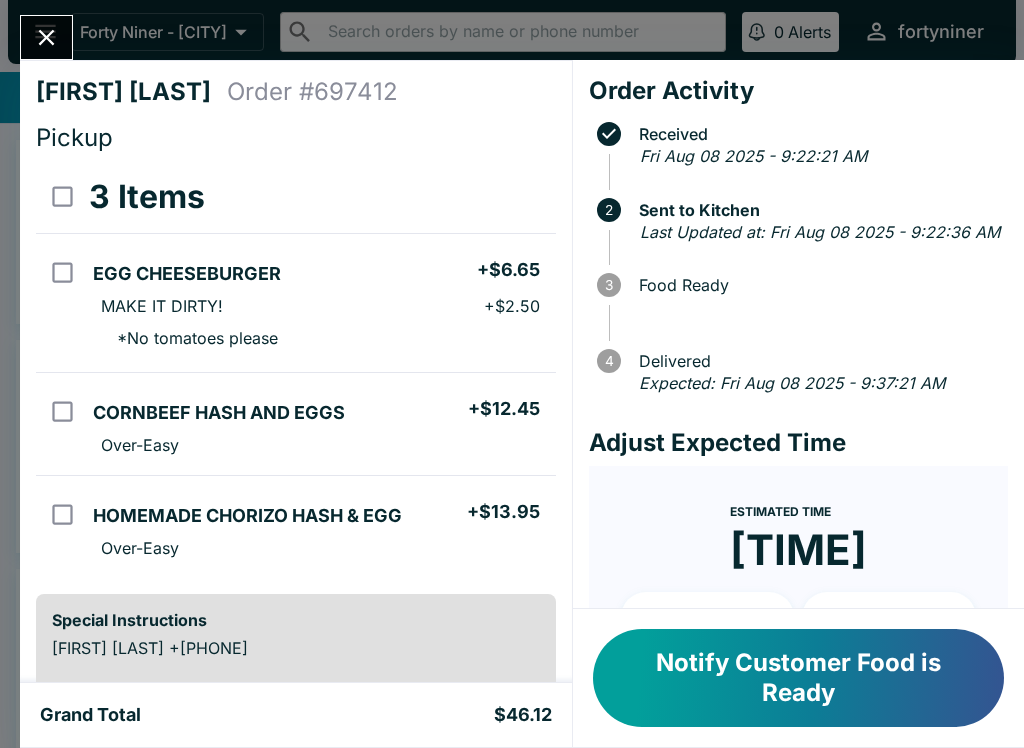 click at bounding box center (62, 514) 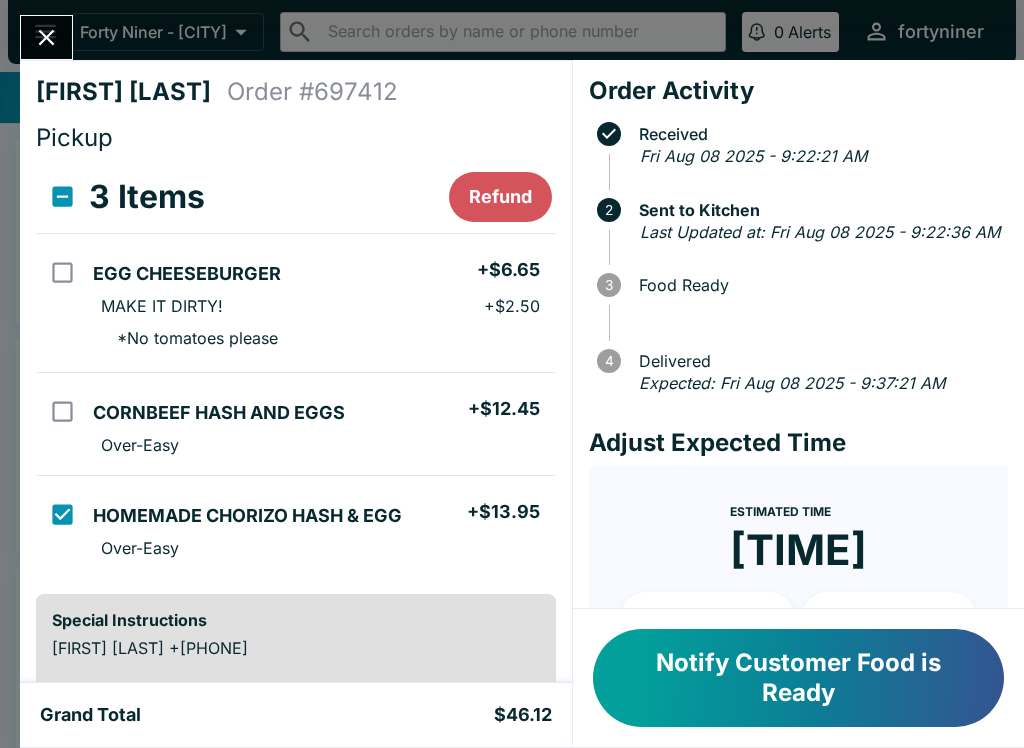 click on "Refund" at bounding box center [500, 197] 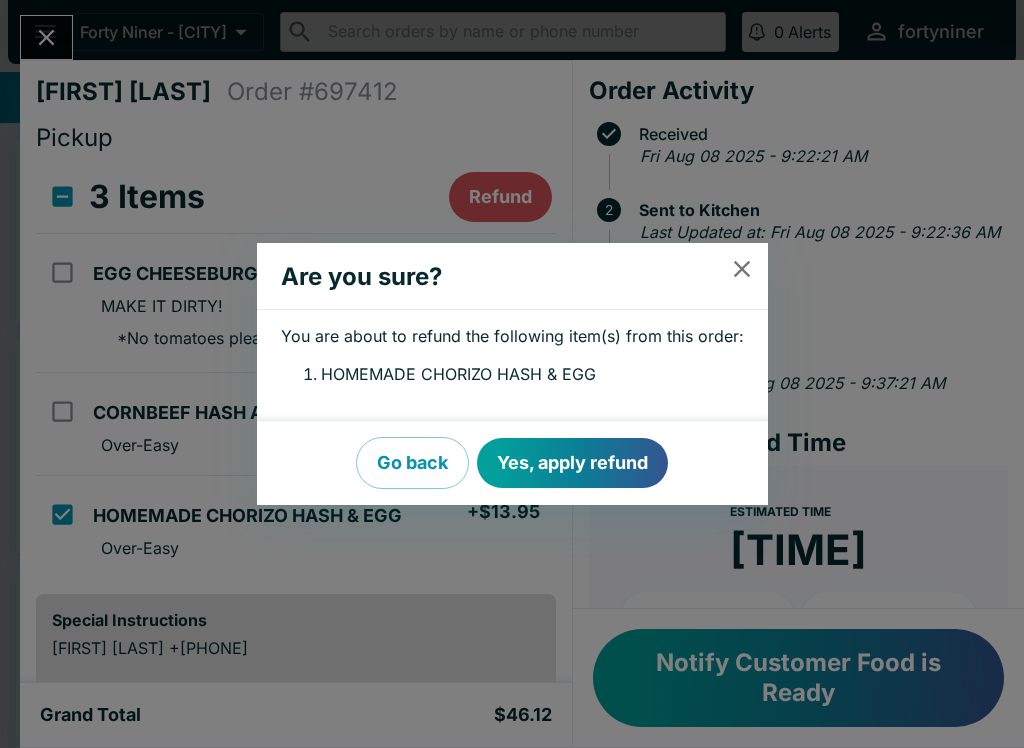click on "Yes, apply refund" at bounding box center [572, 463] 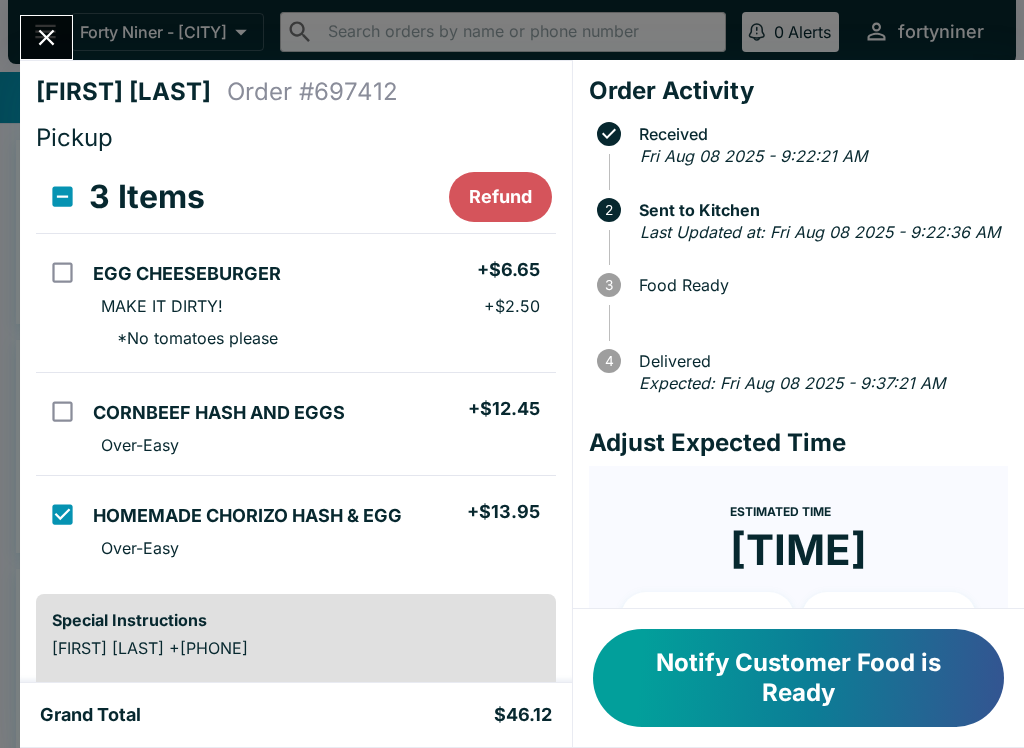checkbox on "false" 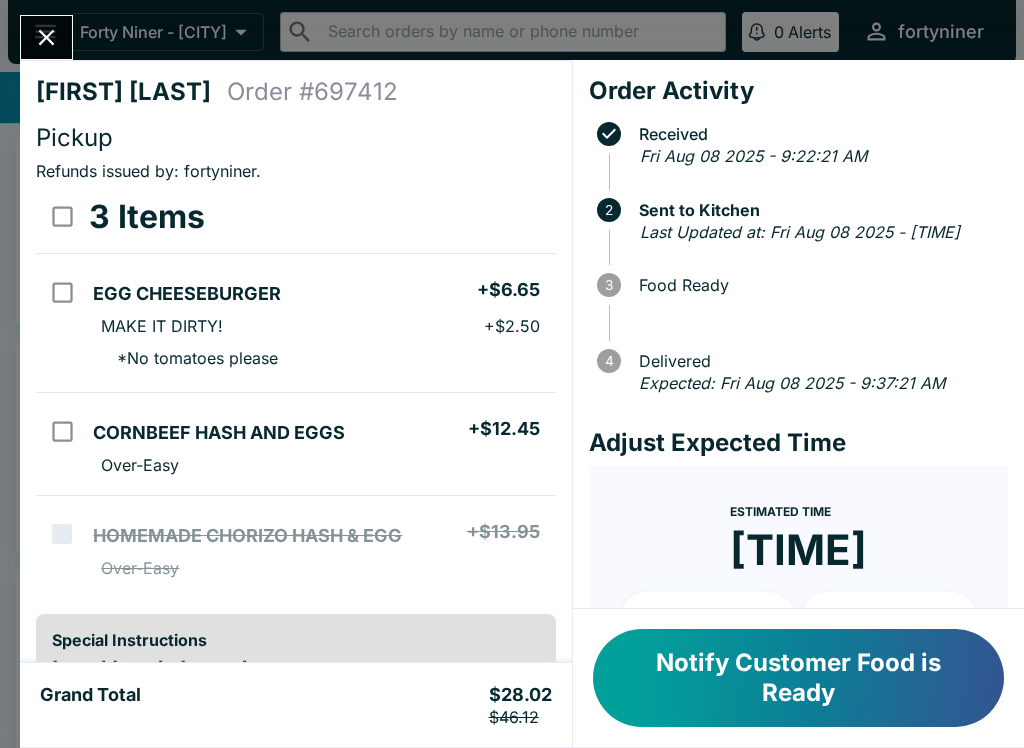 click 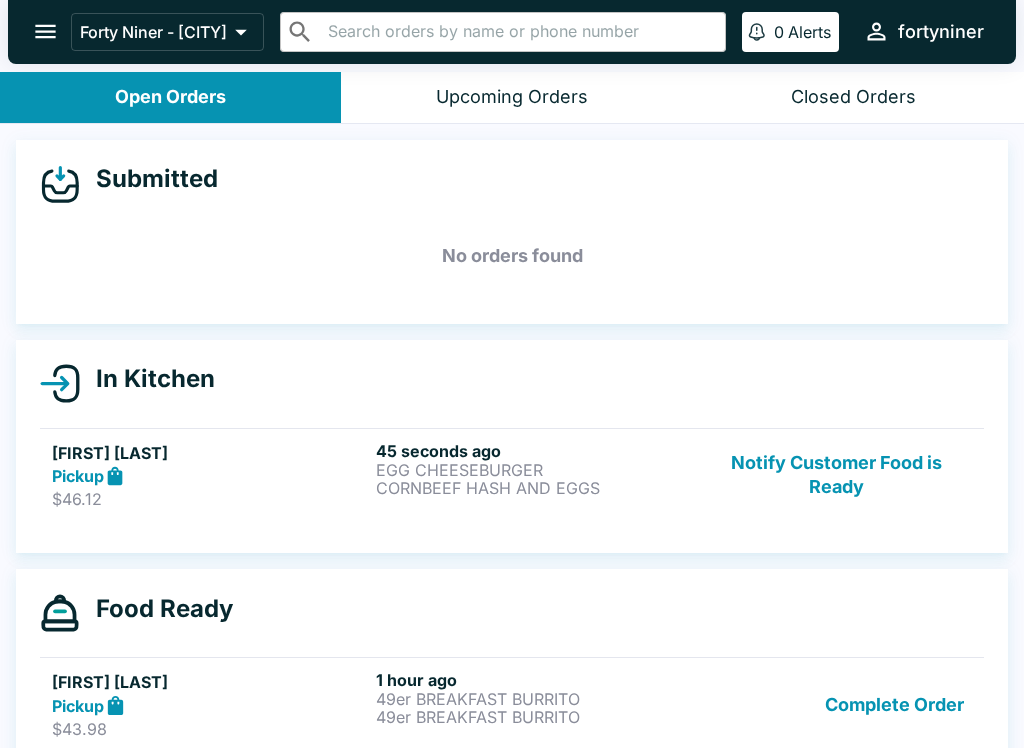 click at bounding box center [45, 31] 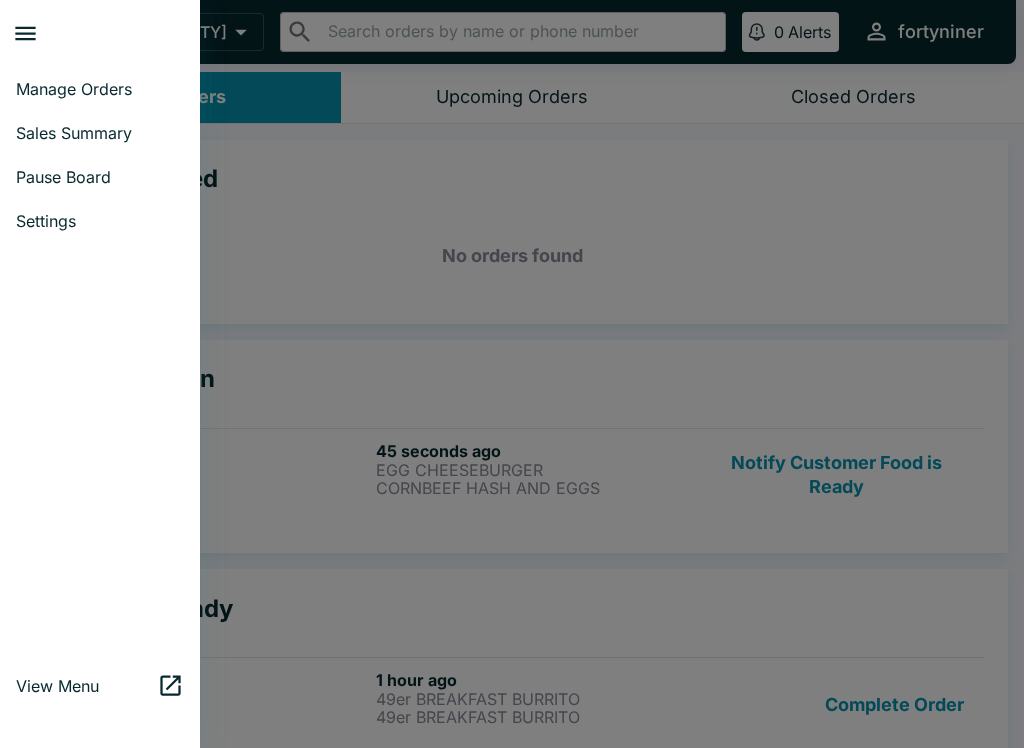 click on "Pause Board" at bounding box center (100, 177) 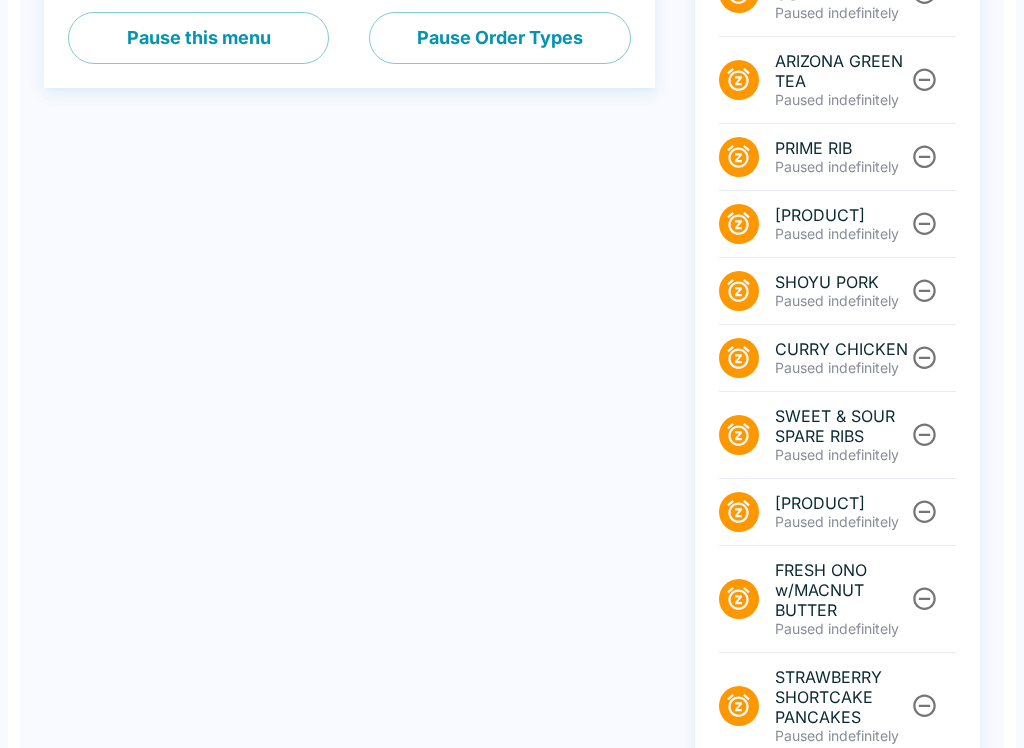 scroll, scrollTop: 738, scrollLeft: 0, axis: vertical 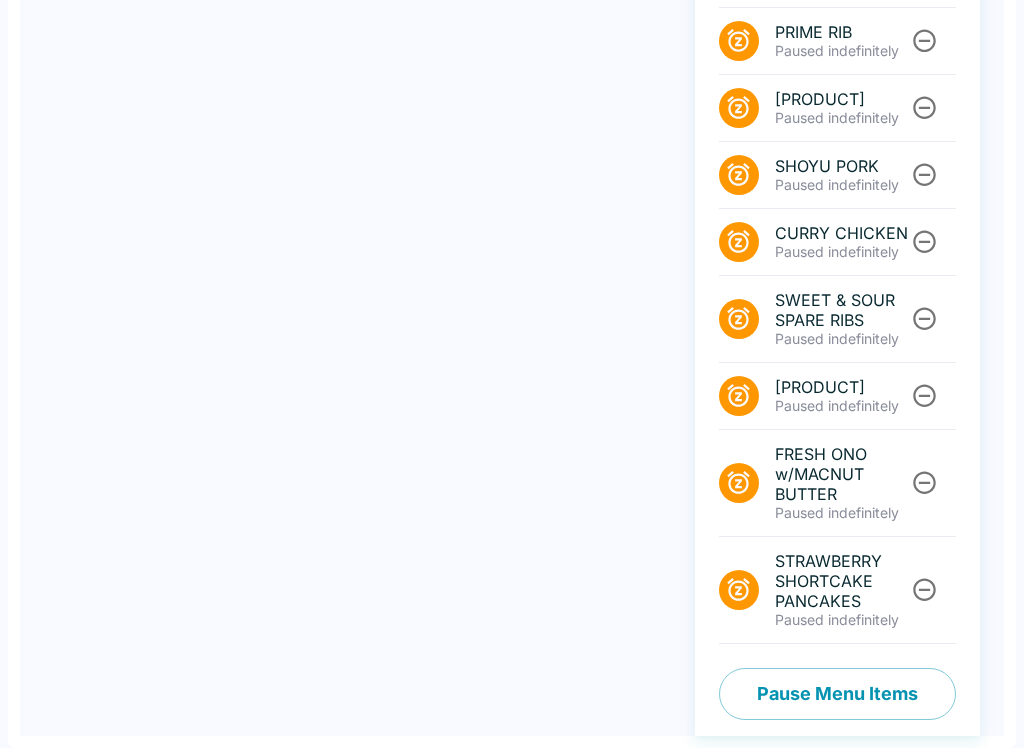 click on "Pause Menu Items" at bounding box center [837, 694] 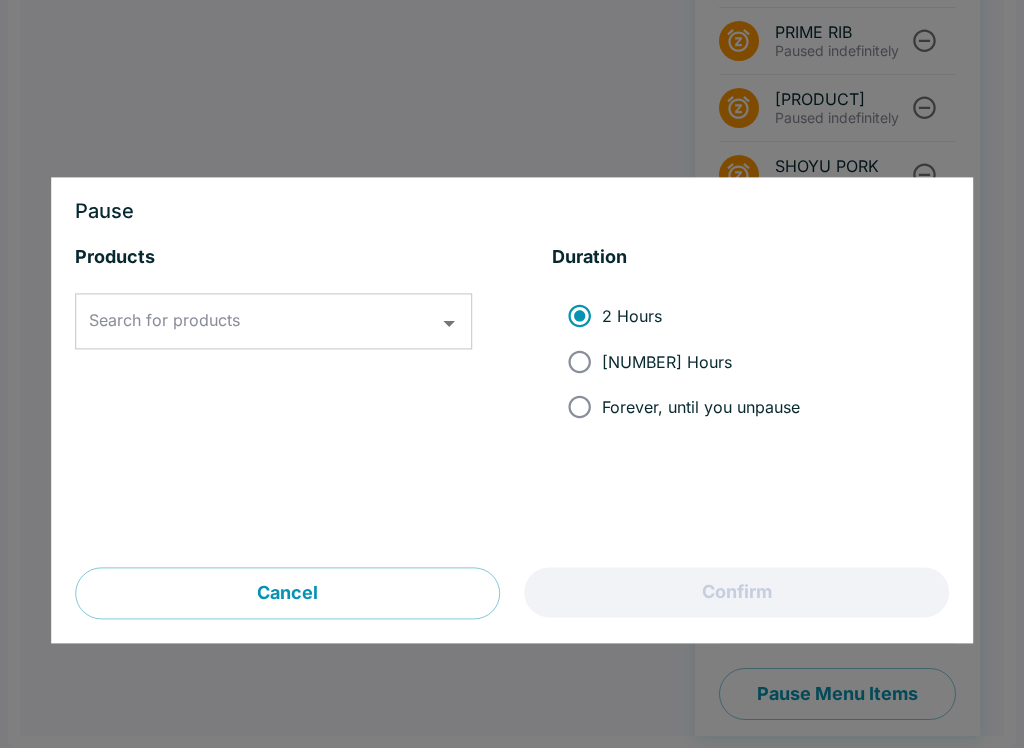 click on "Search for products" at bounding box center [258, 322] 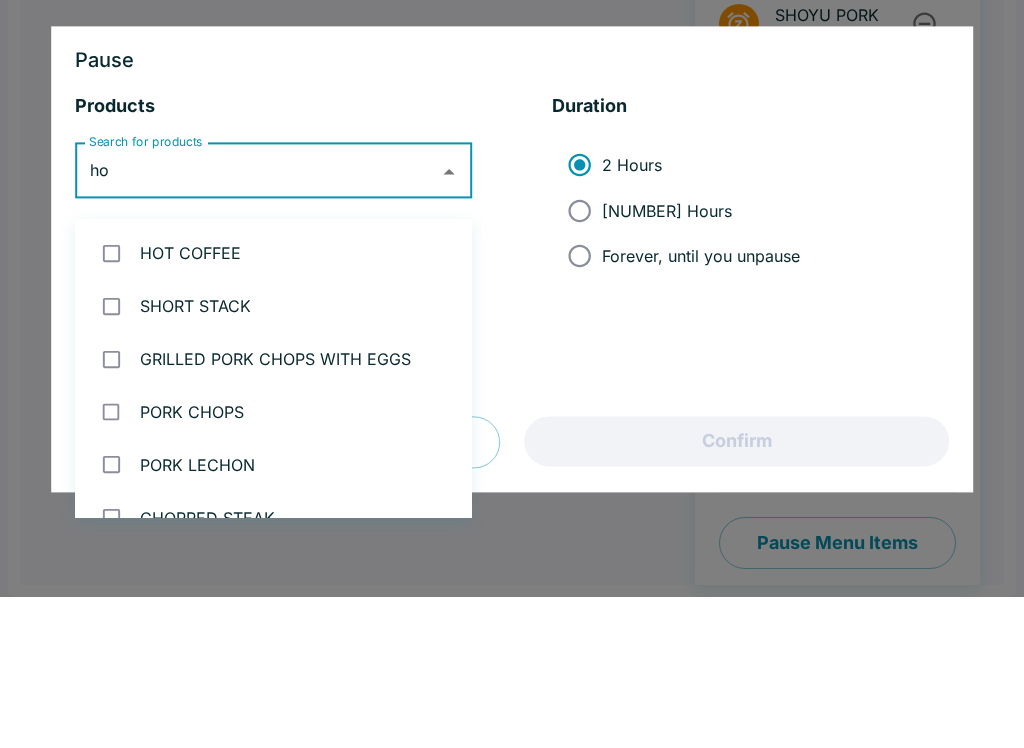 type on "hom" 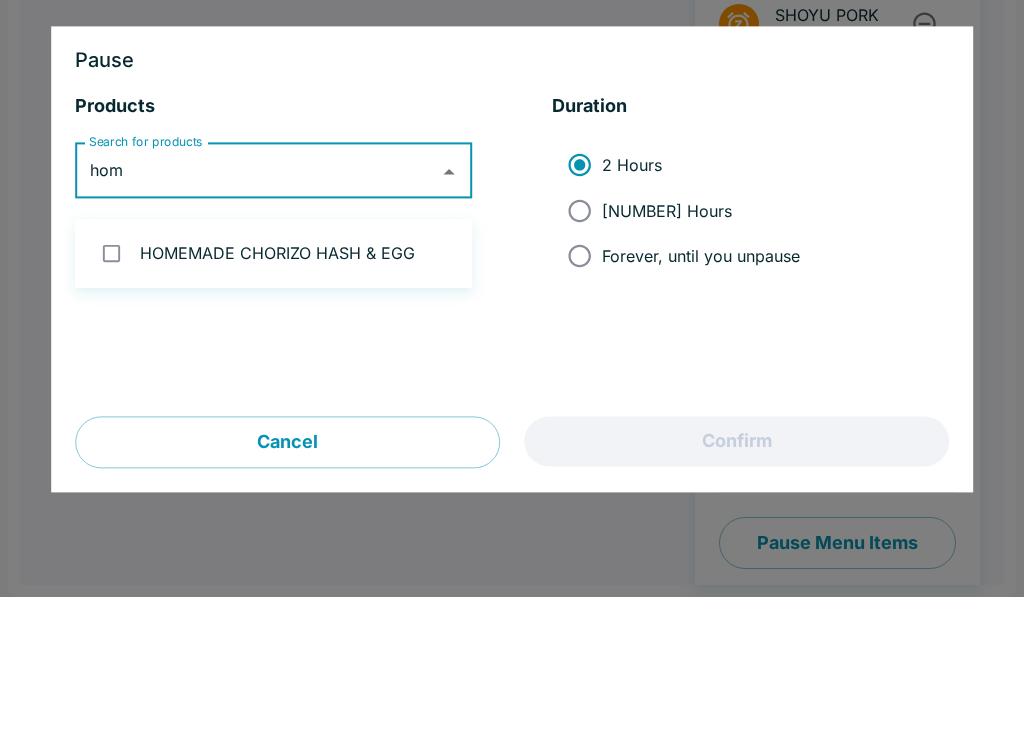 click at bounding box center (111, 404) 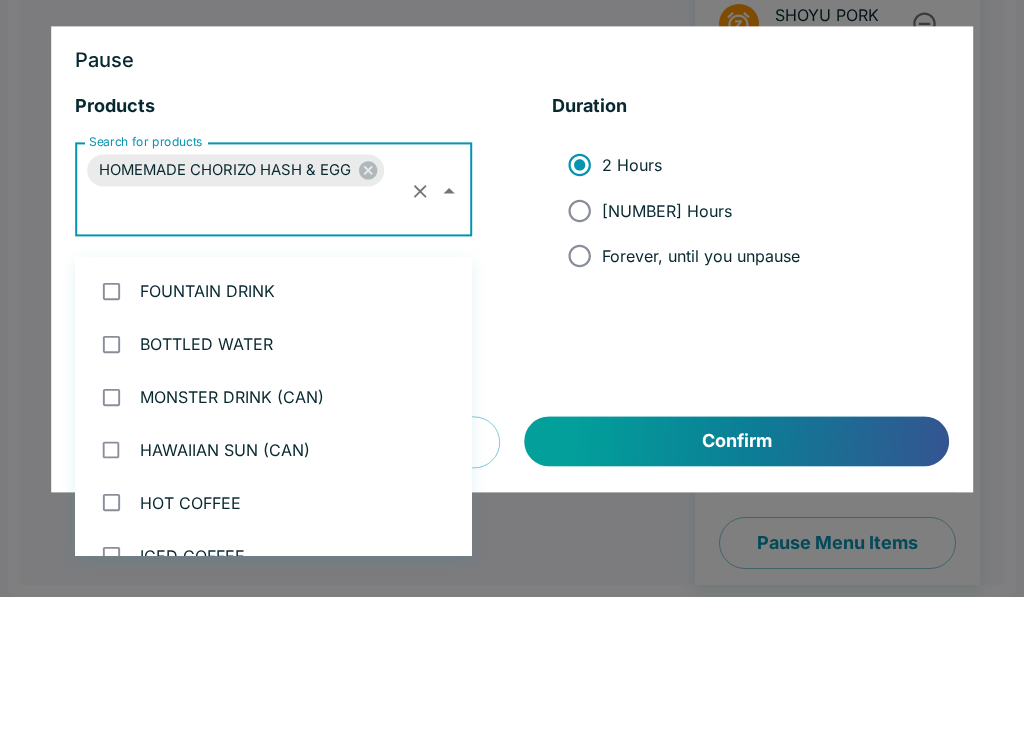 scroll, scrollTop: 4941, scrollLeft: 0, axis: vertical 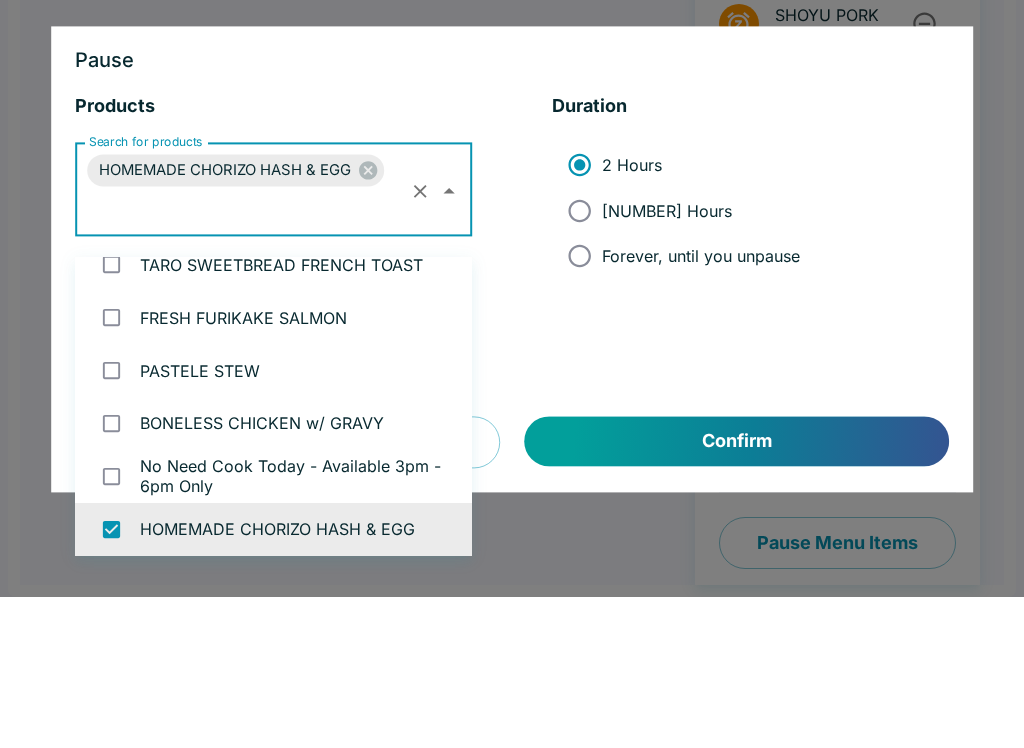 click on "Forever, until you unpause" at bounding box center (579, 407) 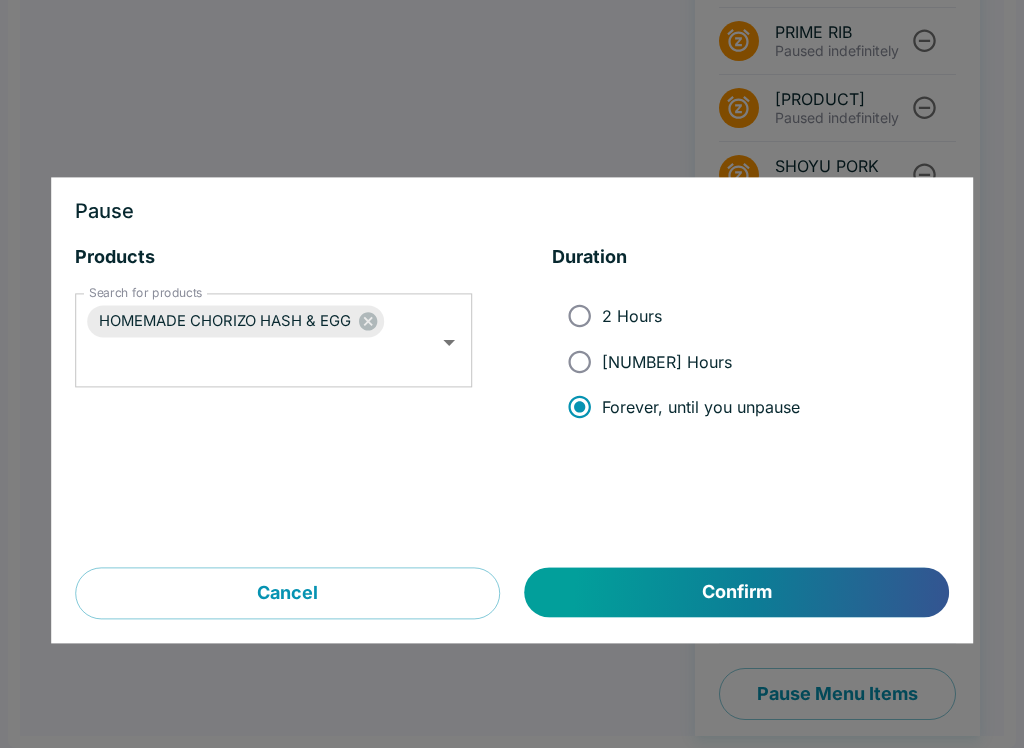 click on "Confirm" at bounding box center [737, 593] 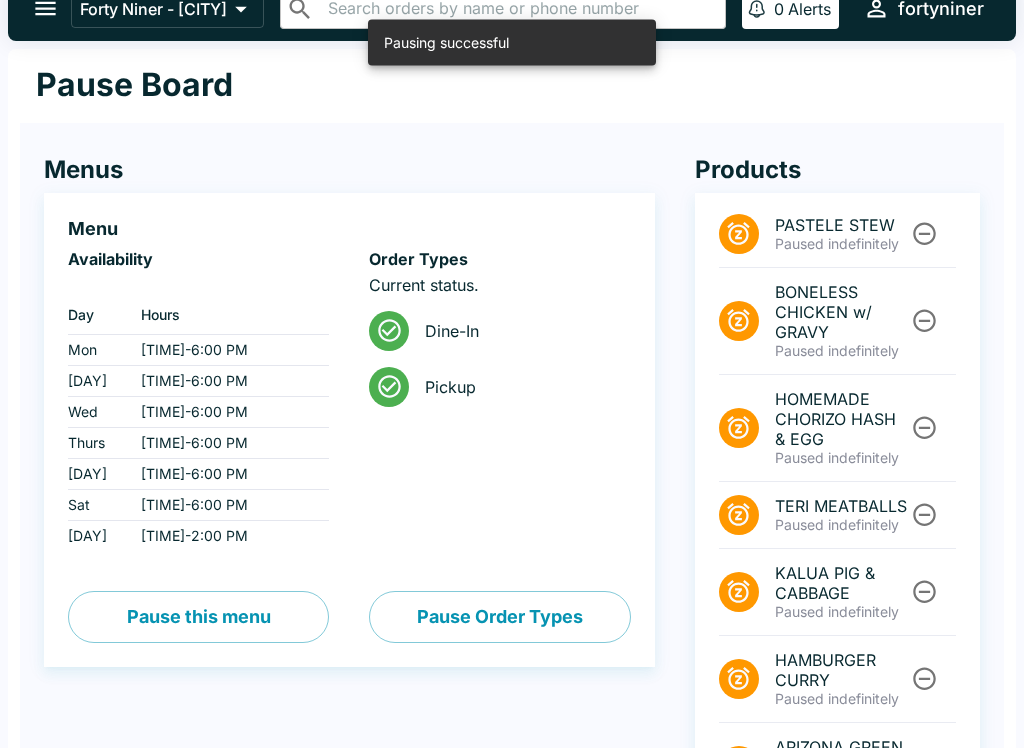 scroll, scrollTop: 0, scrollLeft: 0, axis: both 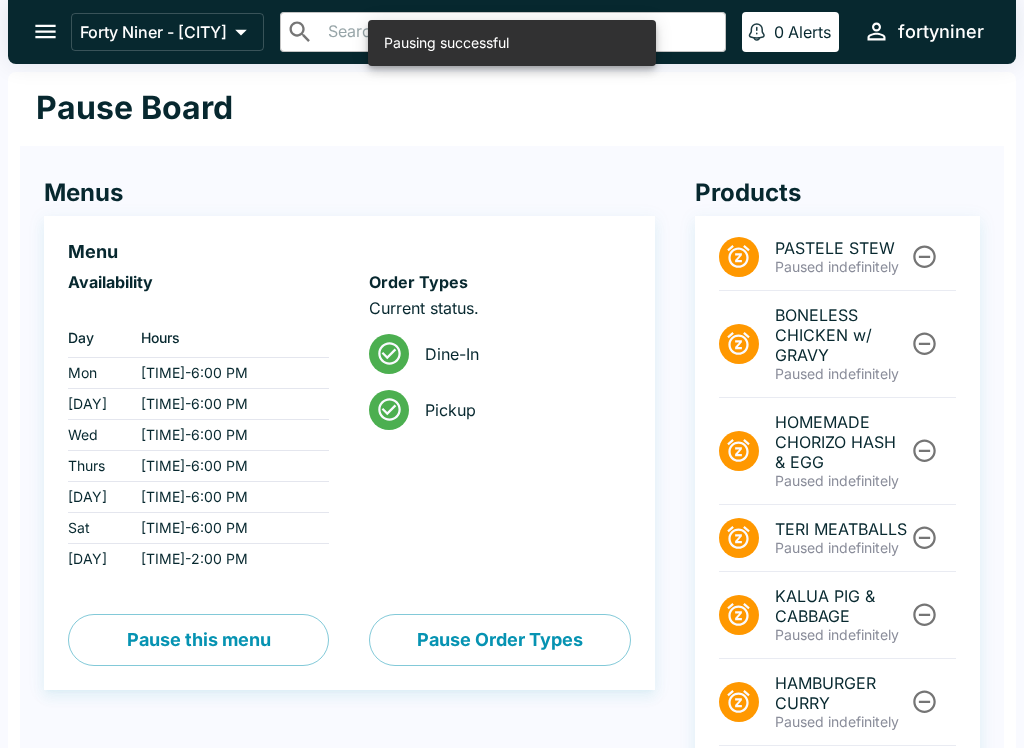 click 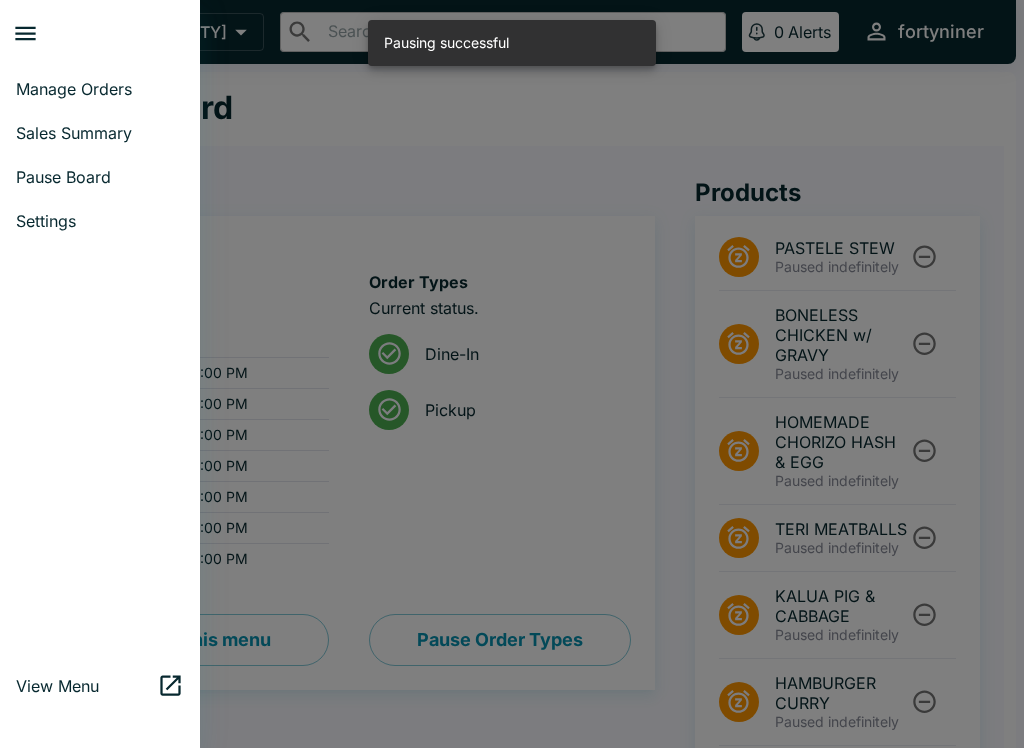 click on "Manage Orders" at bounding box center (100, 89) 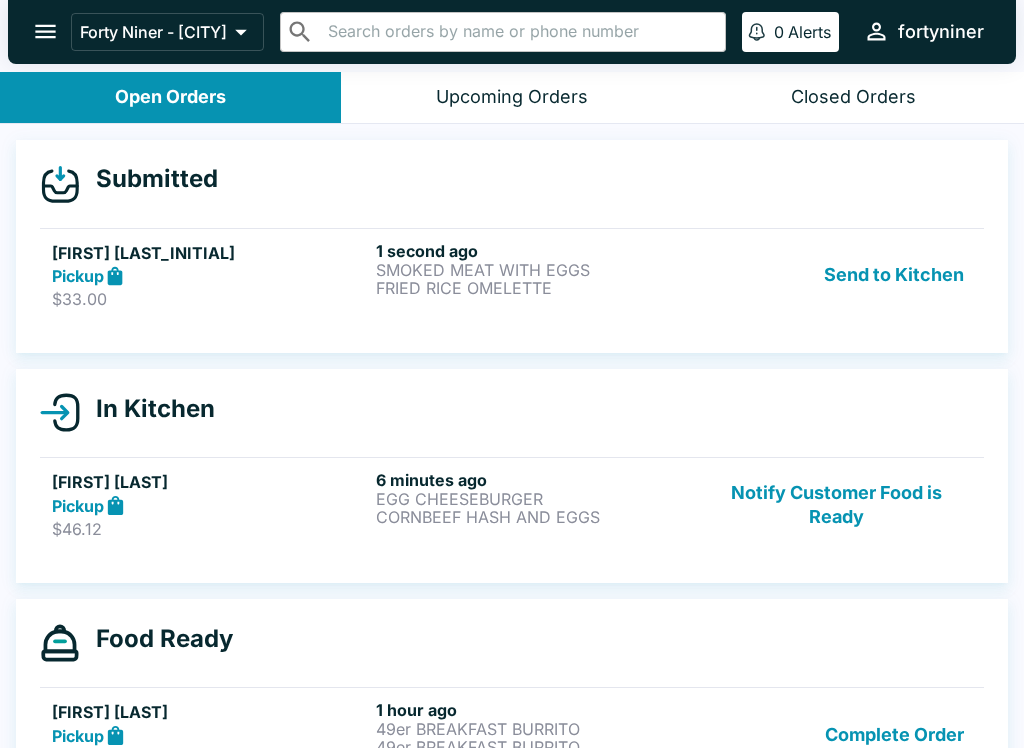click on "Pickup" at bounding box center [210, 276] 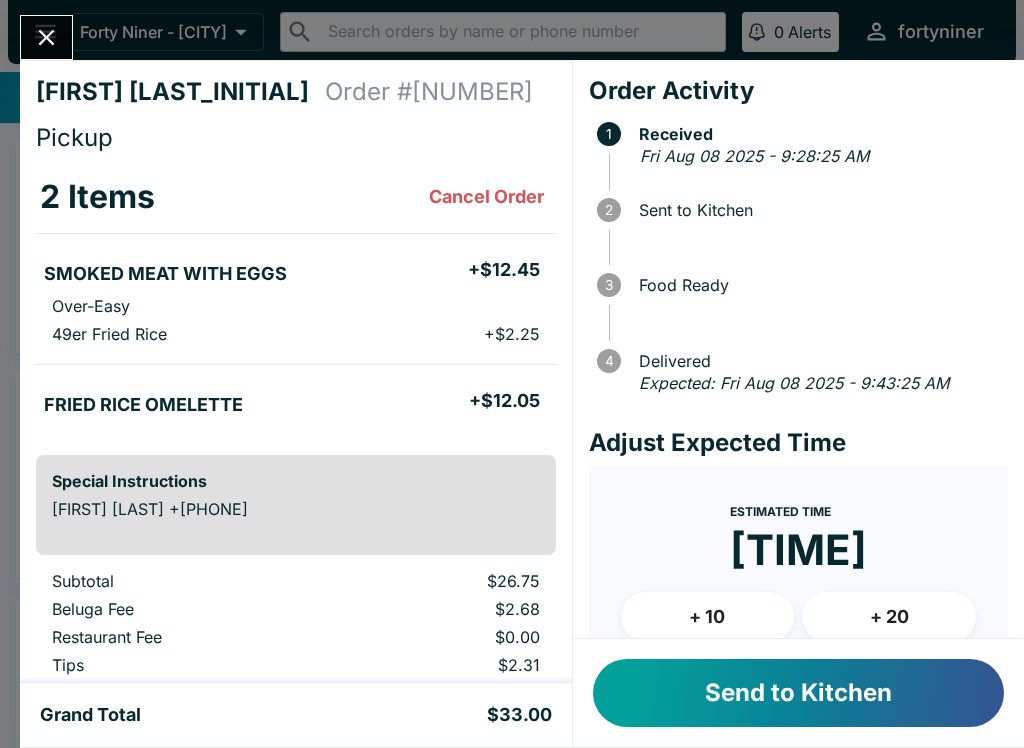 click on "Send to Kitchen" at bounding box center [798, 693] 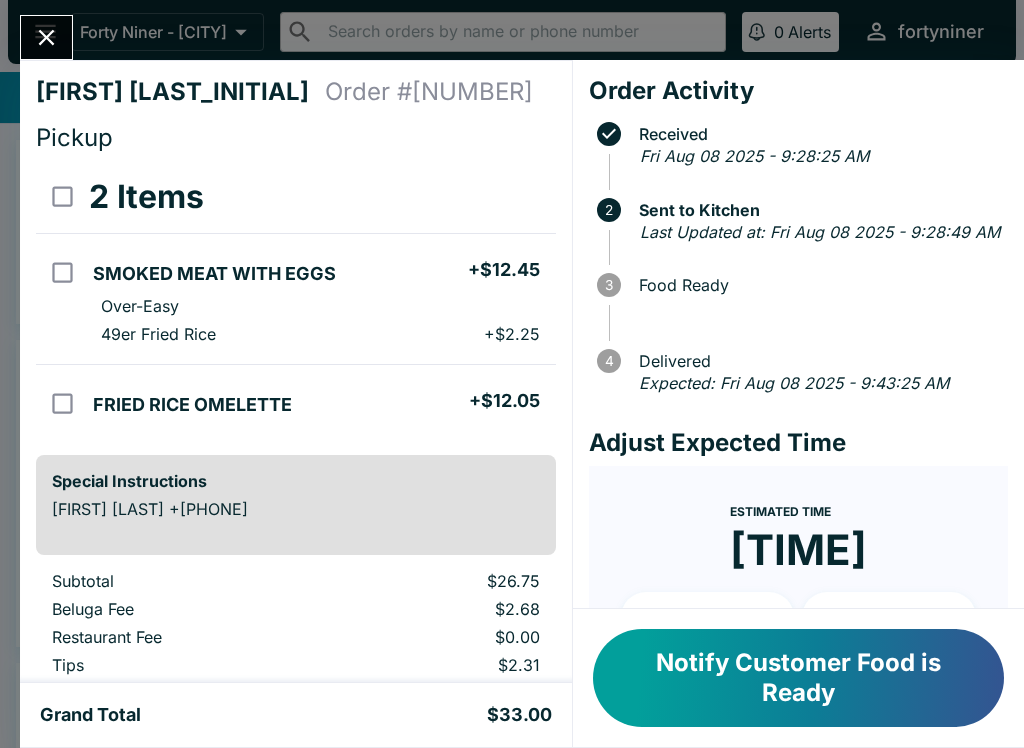 click 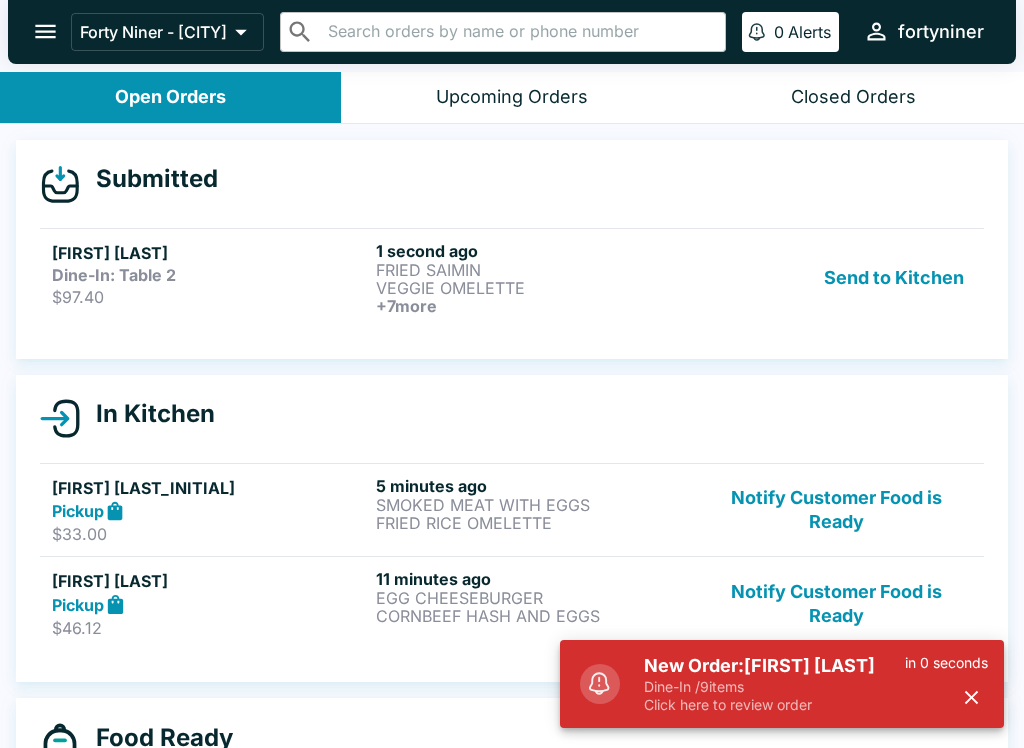 click on "VEGGIE OMELETTE" at bounding box center [534, 288] 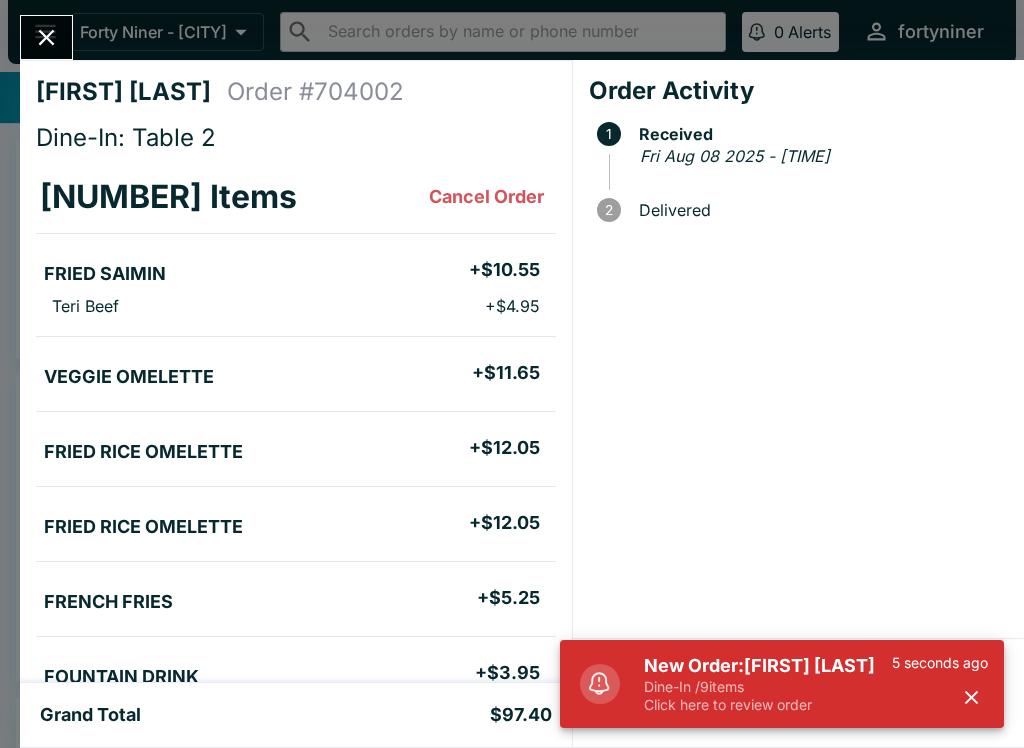 click at bounding box center [971, 697] 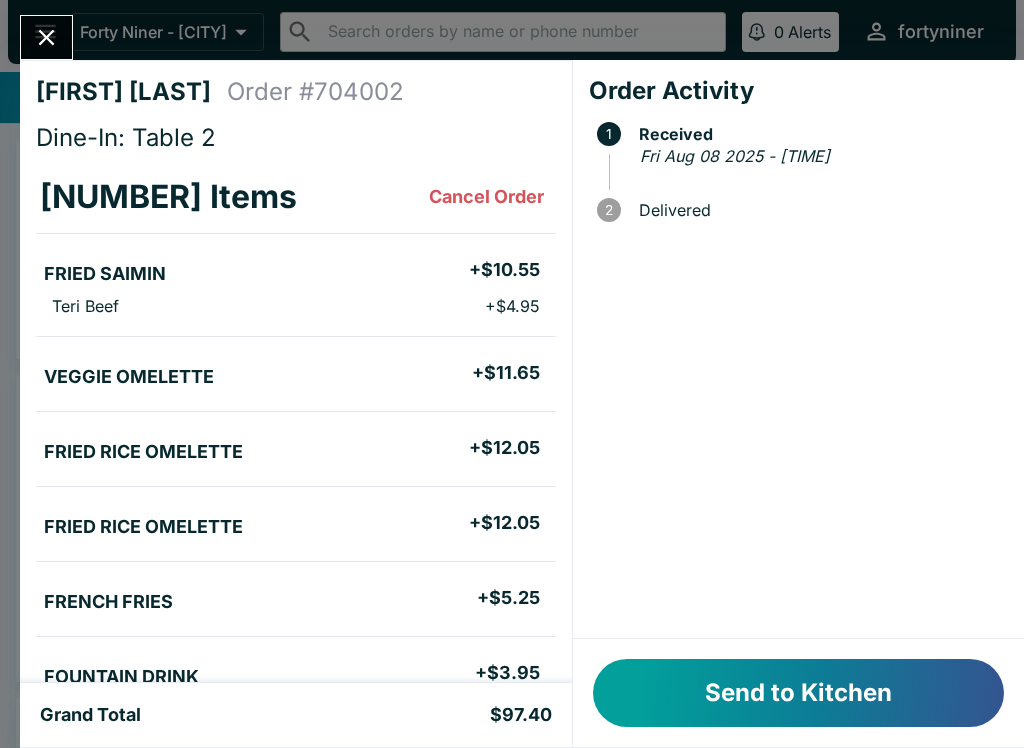 click on "Send to Kitchen" at bounding box center (798, 693) 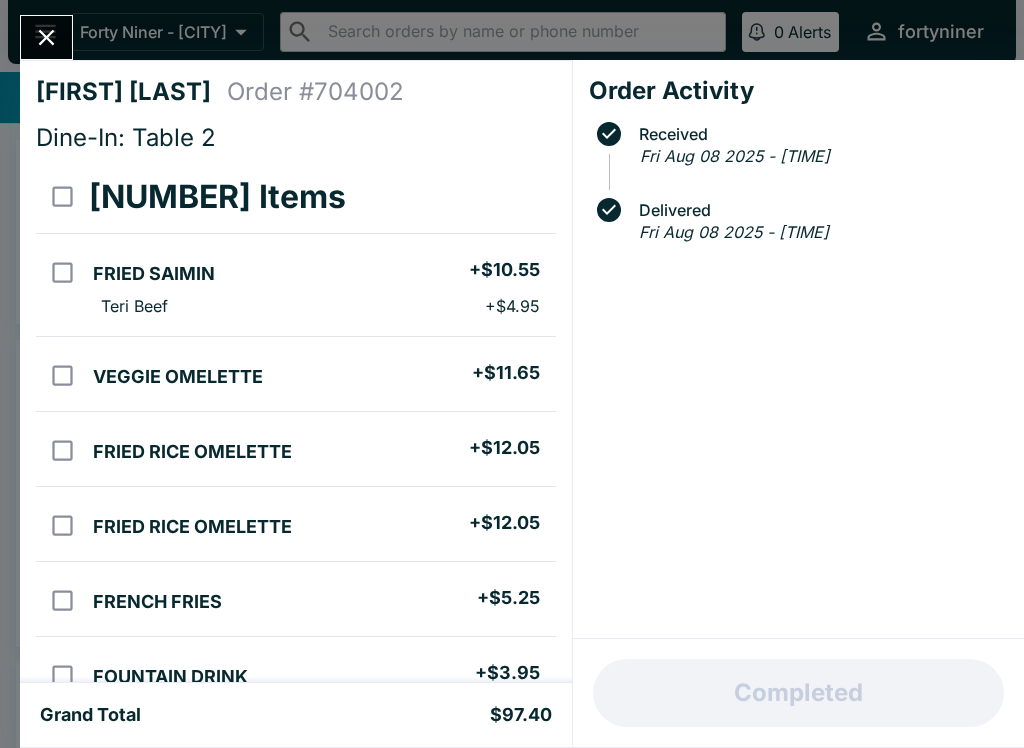 scroll, scrollTop: 0, scrollLeft: 0, axis: both 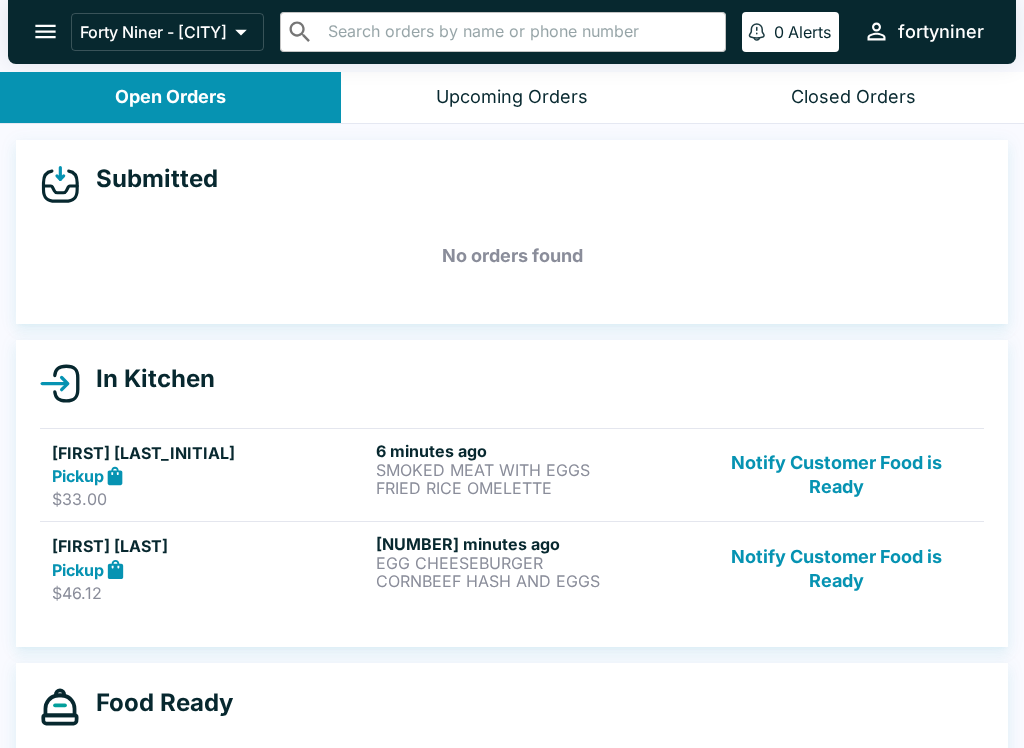click on "Notify Customer Food is Ready" at bounding box center [836, 475] 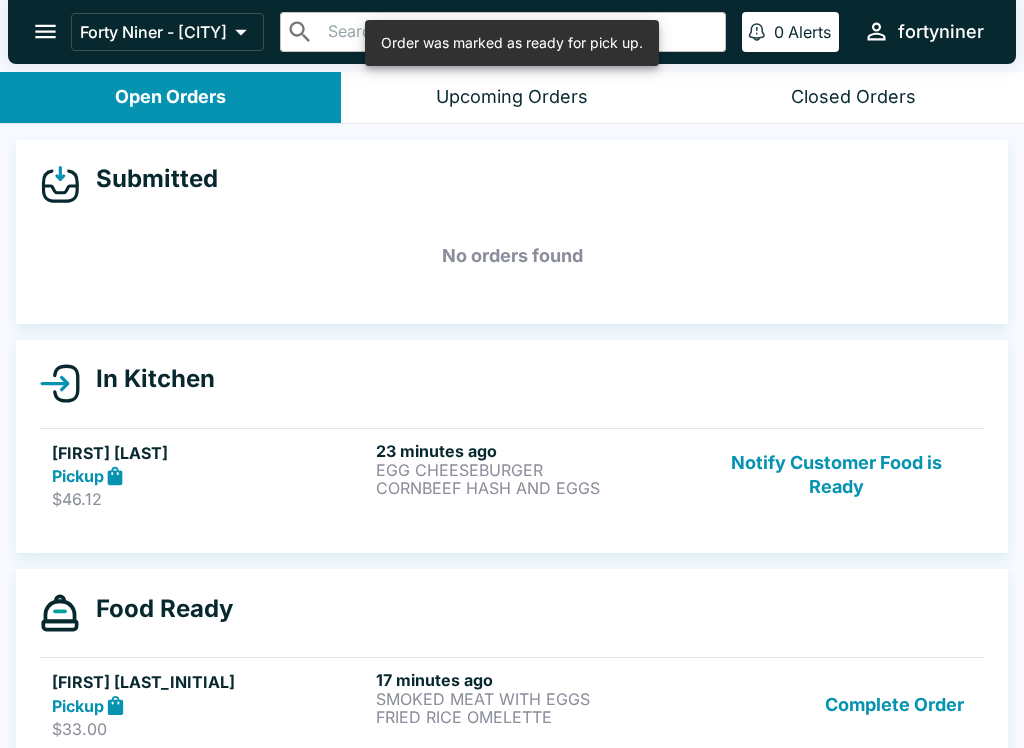 click on "Notify Customer Food is Ready" at bounding box center [836, 475] 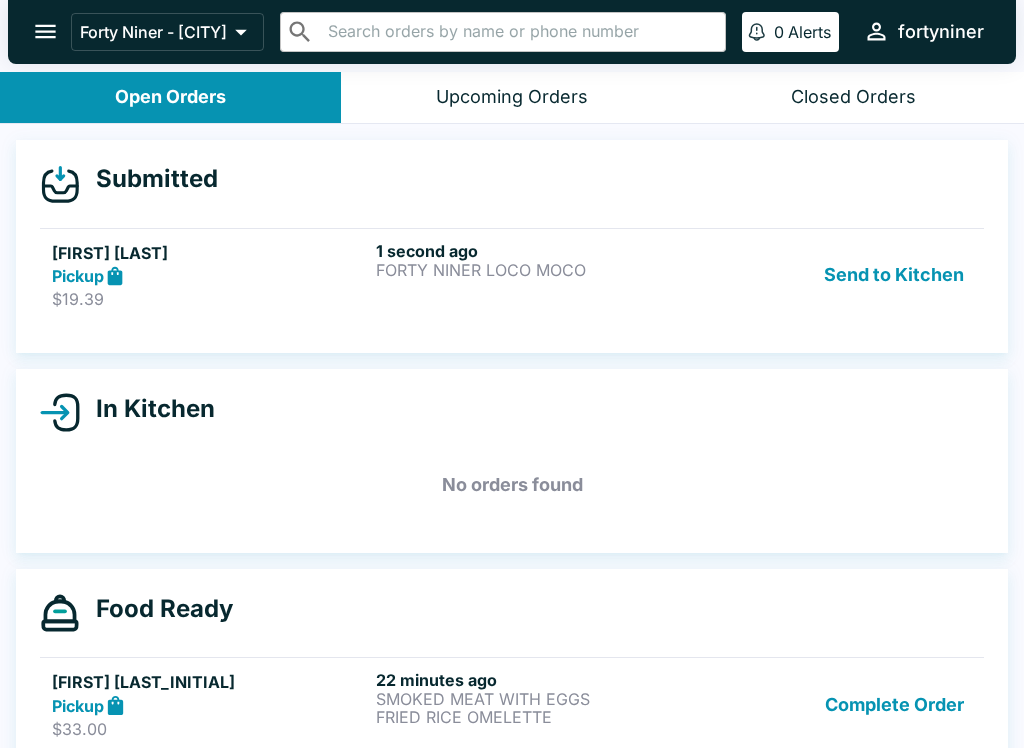 click on "1 second ago" at bounding box center [534, 251] 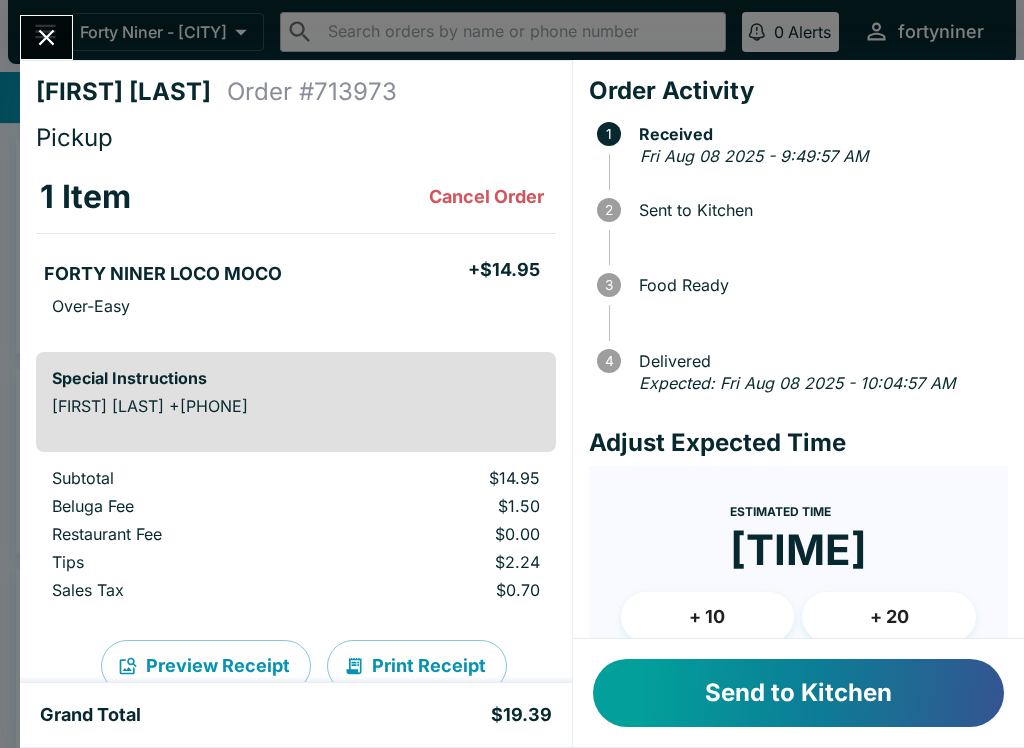click on "Send to Kitchen" at bounding box center (798, 693) 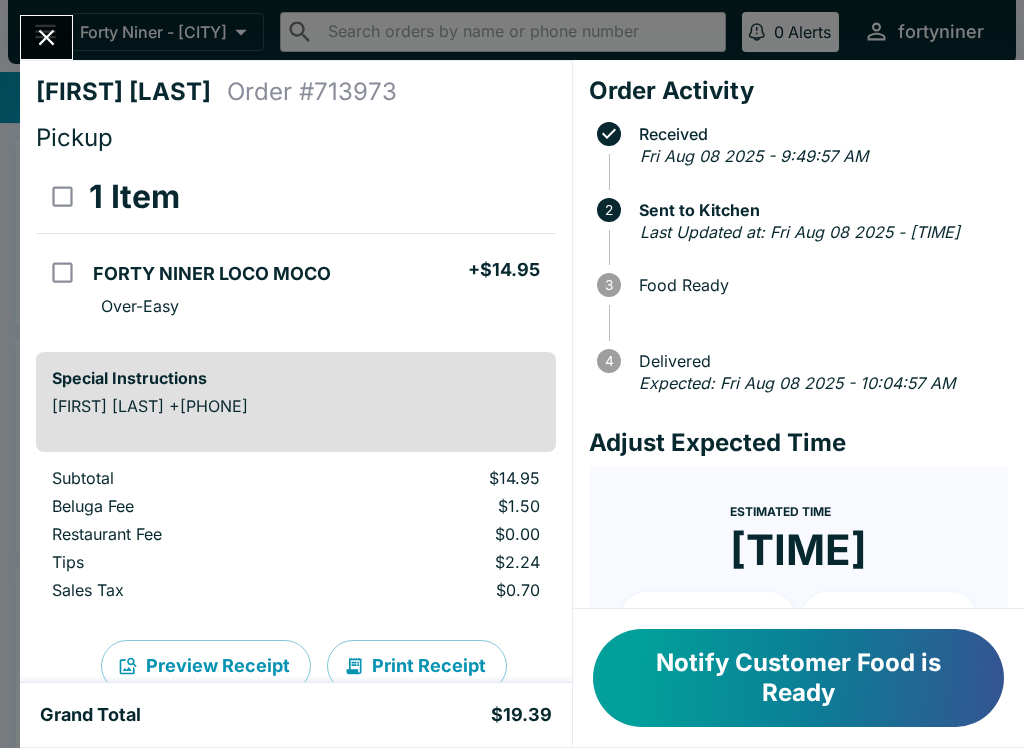 click at bounding box center [46, 37] 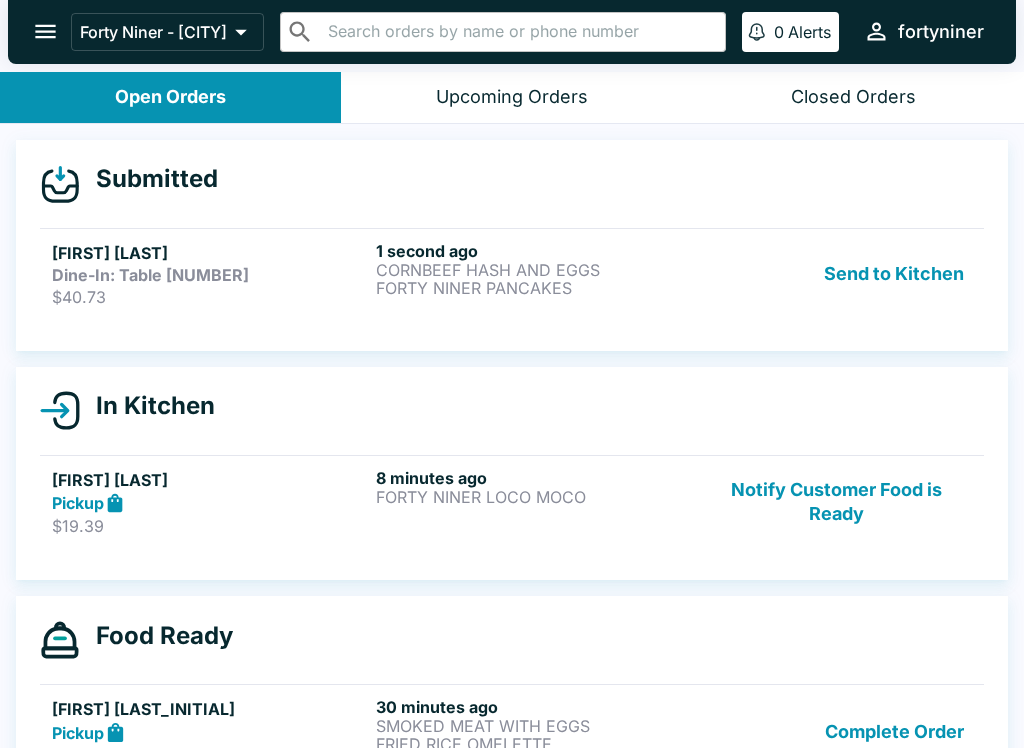 click on "FORTY NINER PANCAKES" at bounding box center [534, 288] 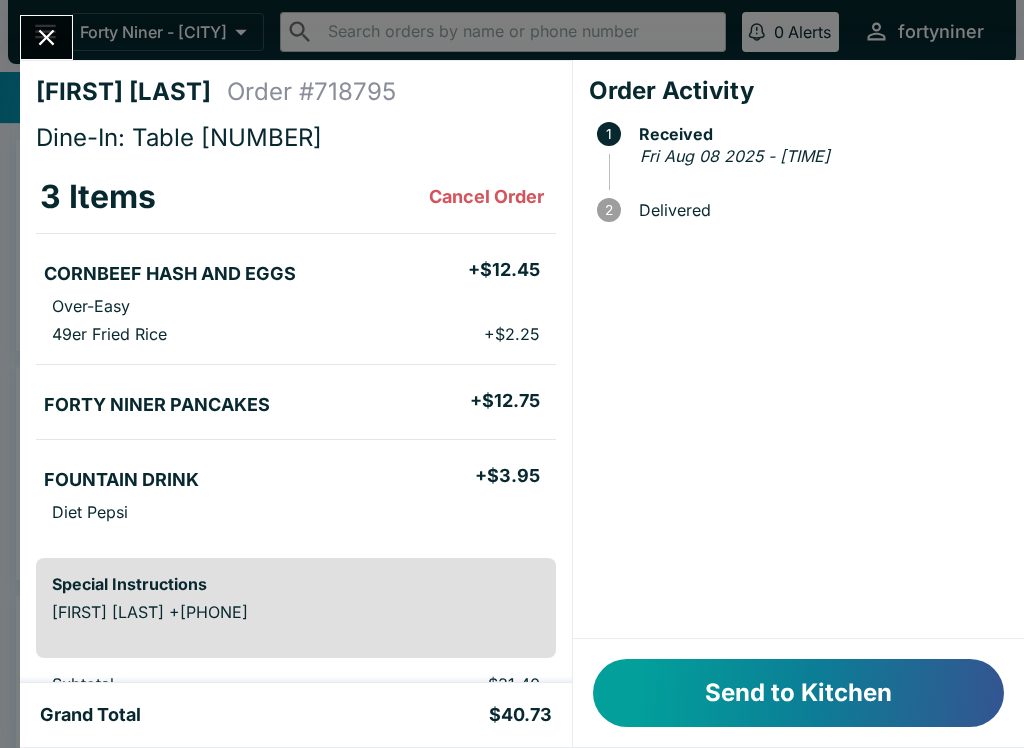 click on "Send to Kitchen" at bounding box center [798, 693] 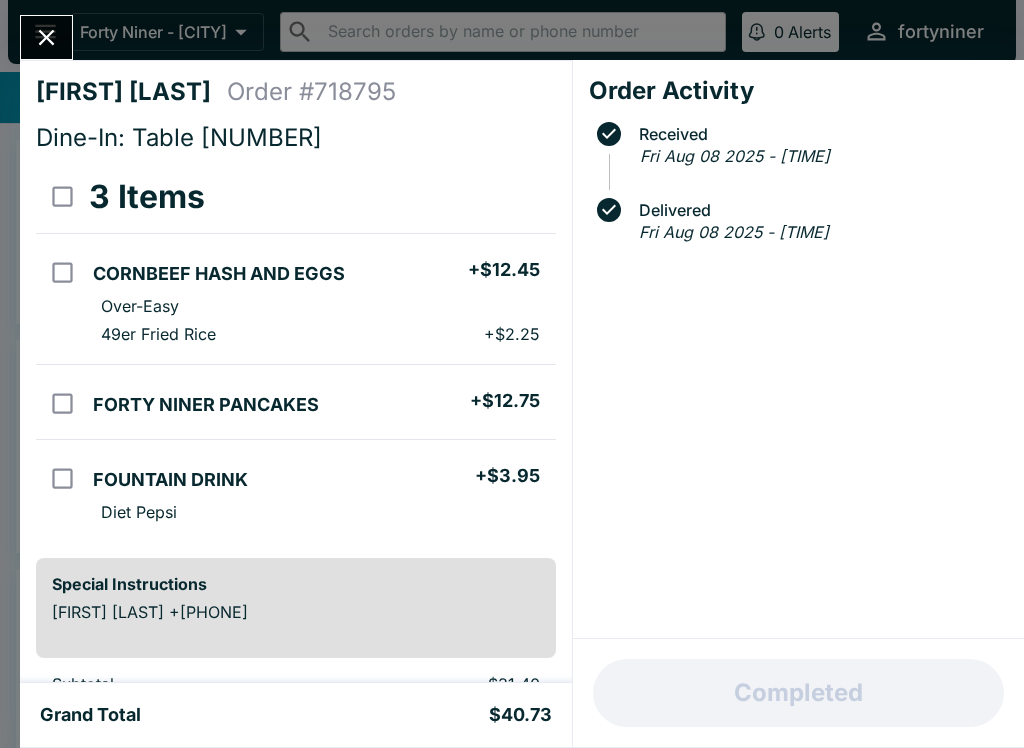 click at bounding box center (46, 37) 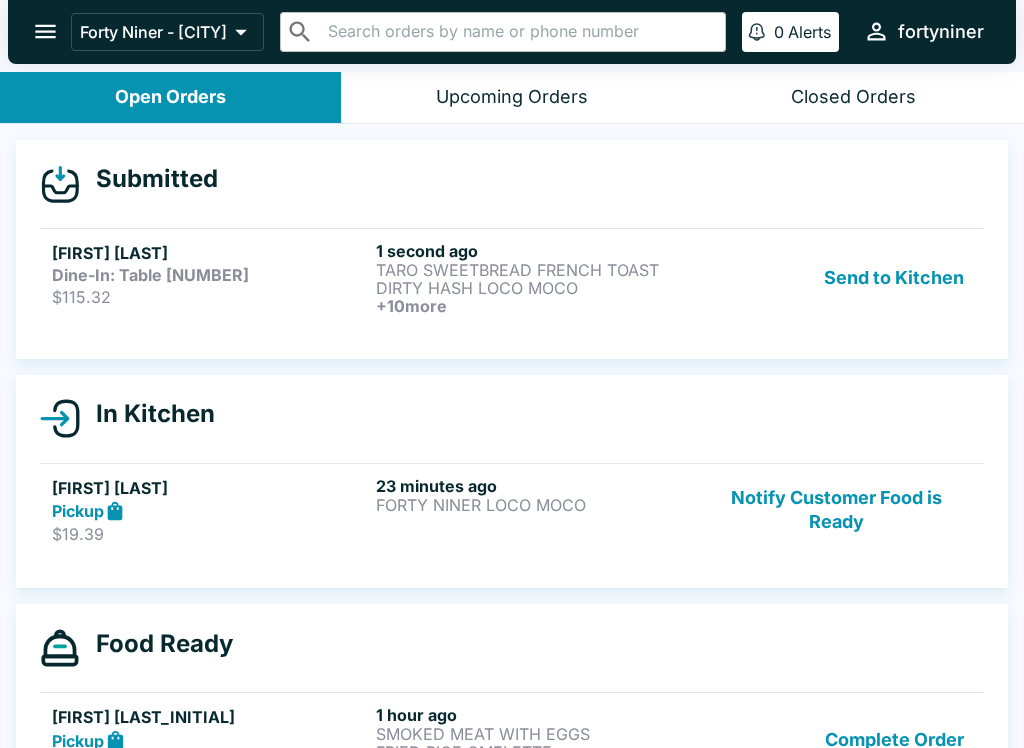 click on "[FIRST] [LAST] Dine-In: Table [NUMBER] $[PRICE] [NUMBER] seconds ago [PRODUCT] [PRODUCT] + [NUMBER] more Send to Kitchen" at bounding box center (512, 277) 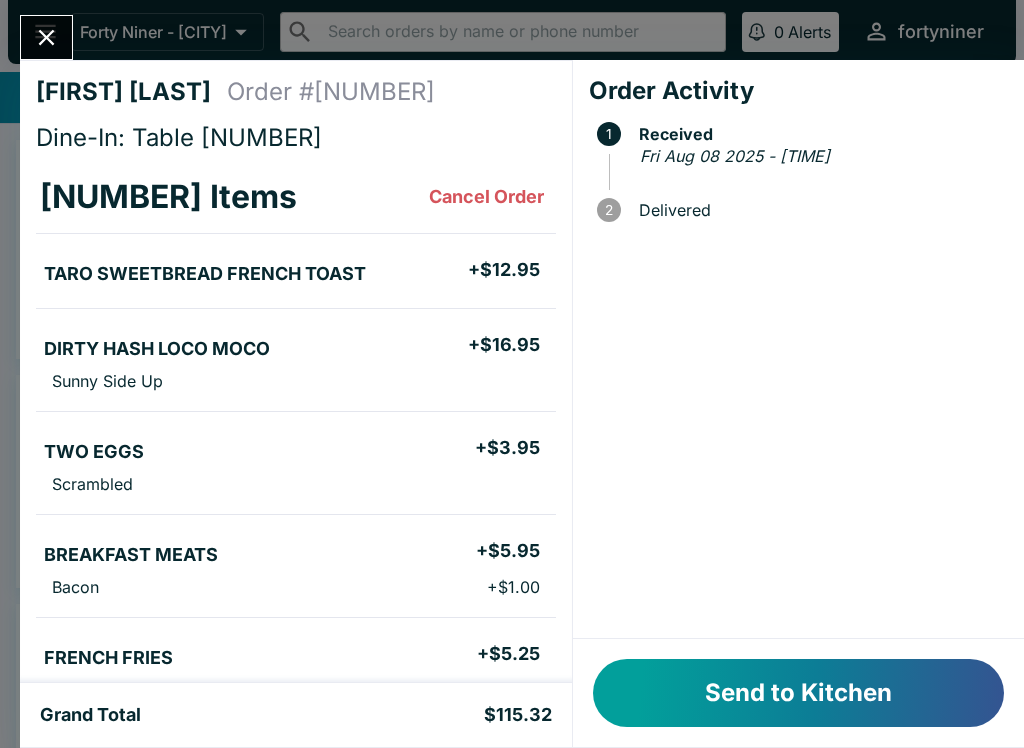 click on "Send to Kitchen" at bounding box center [798, 693] 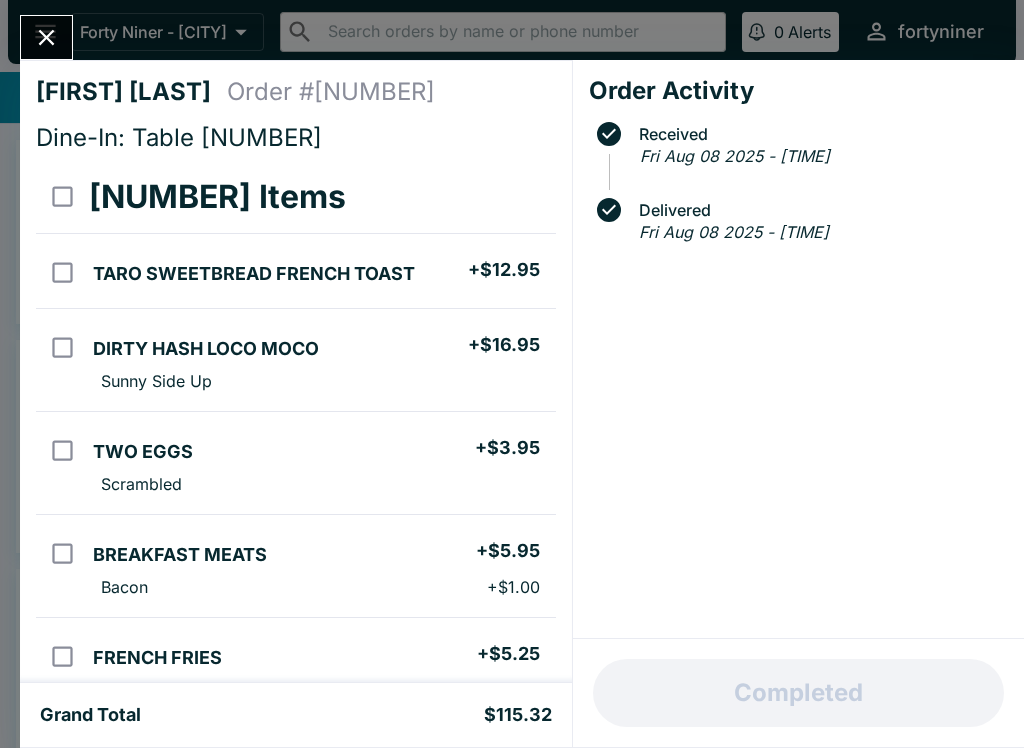 scroll, scrollTop: 0, scrollLeft: 0, axis: both 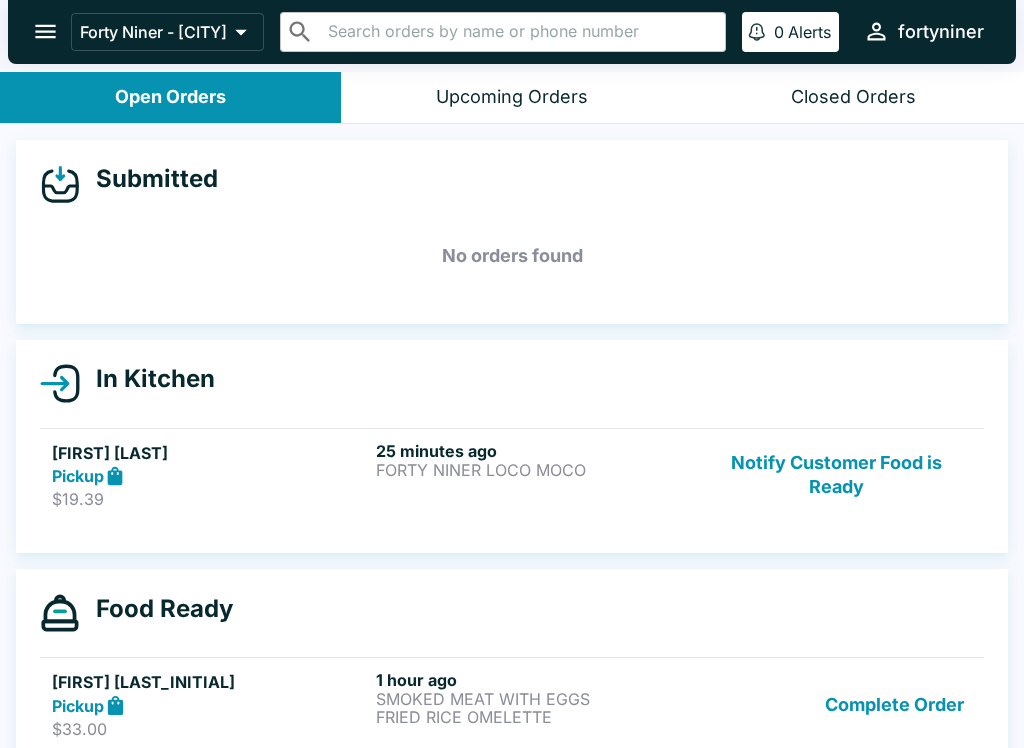 click on "Notify Customer Food is Ready" at bounding box center (836, 475) 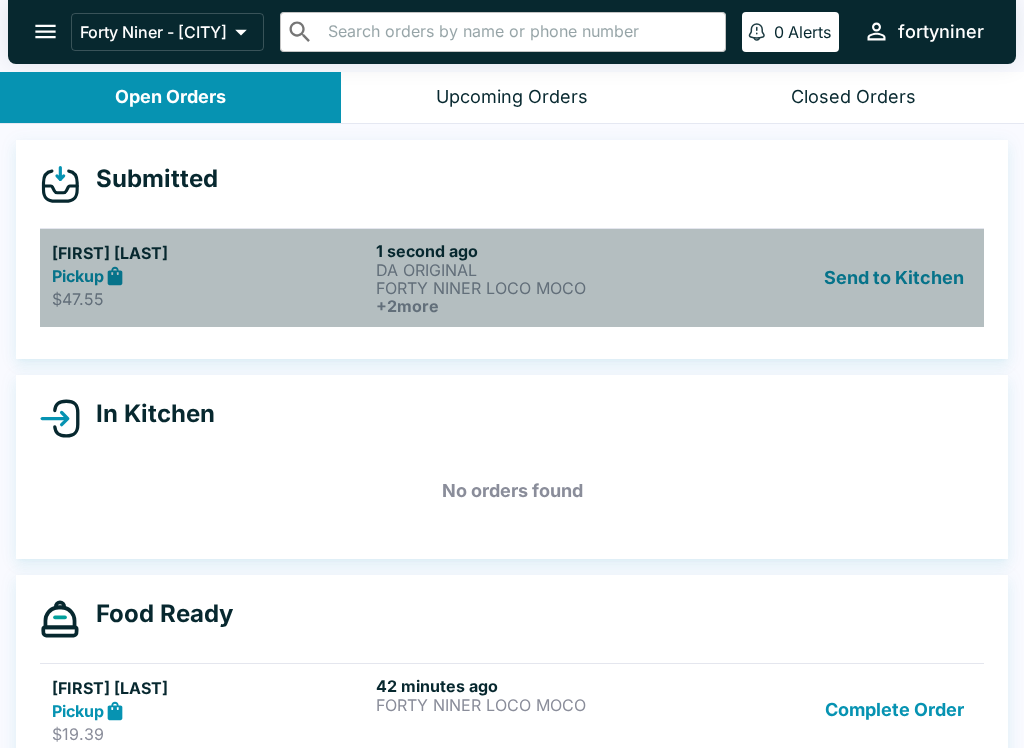click on "DA ORIGINAL" at bounding box center [534, 270] 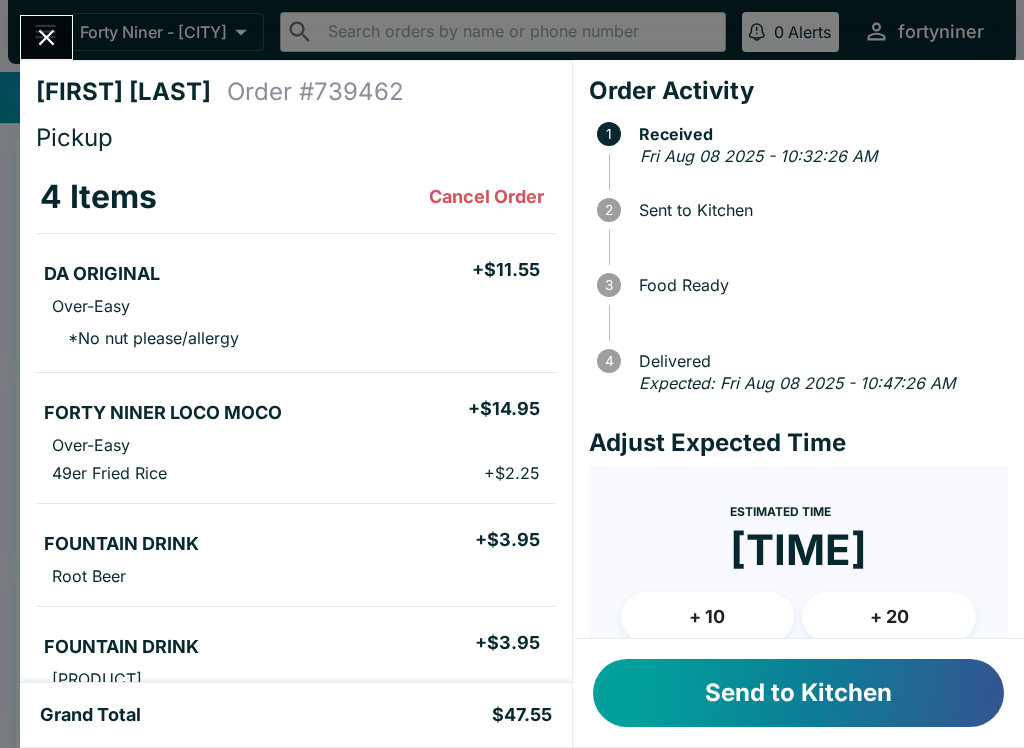 click on "Send to Kitchen" at bounding box center [798, 693] 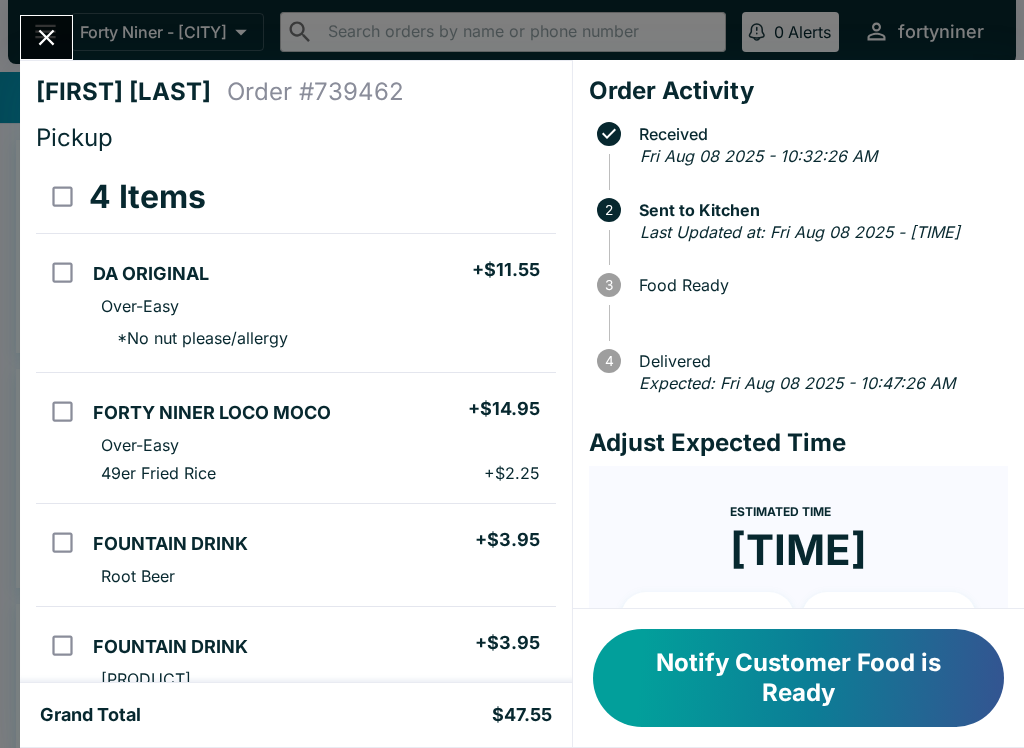scroll, scrollTop: 0, scrollLeft: 0, axis: both 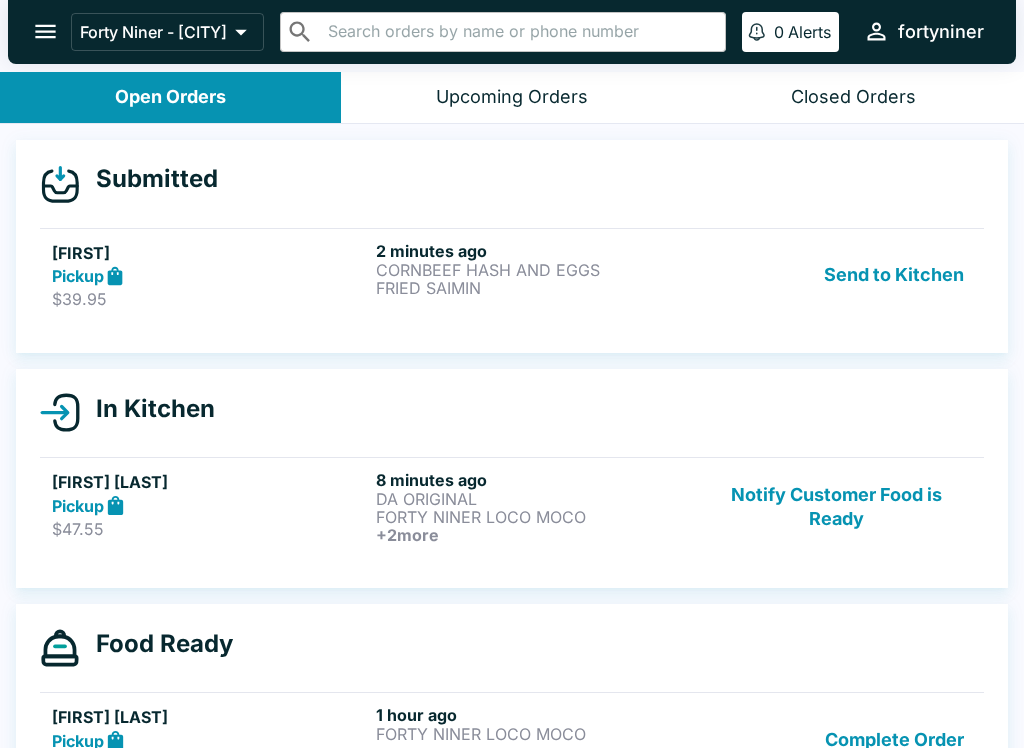 click on "Pickup" at bounding box center [210, 276] 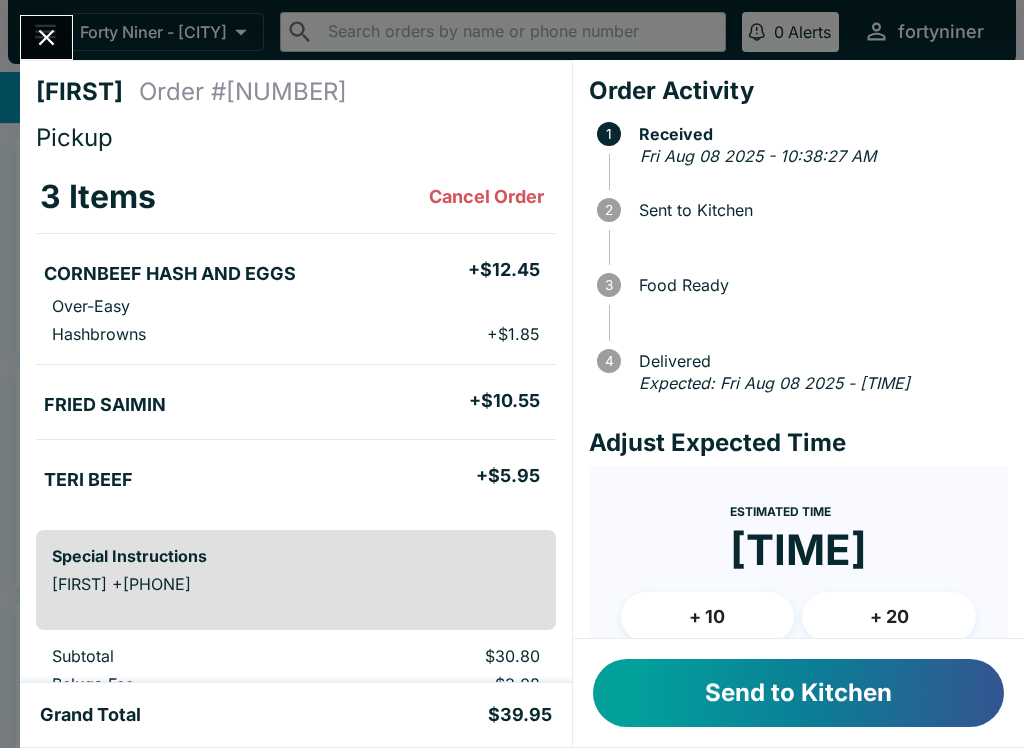 click on "Send to Kitchen" at bounding box center [798, 693] 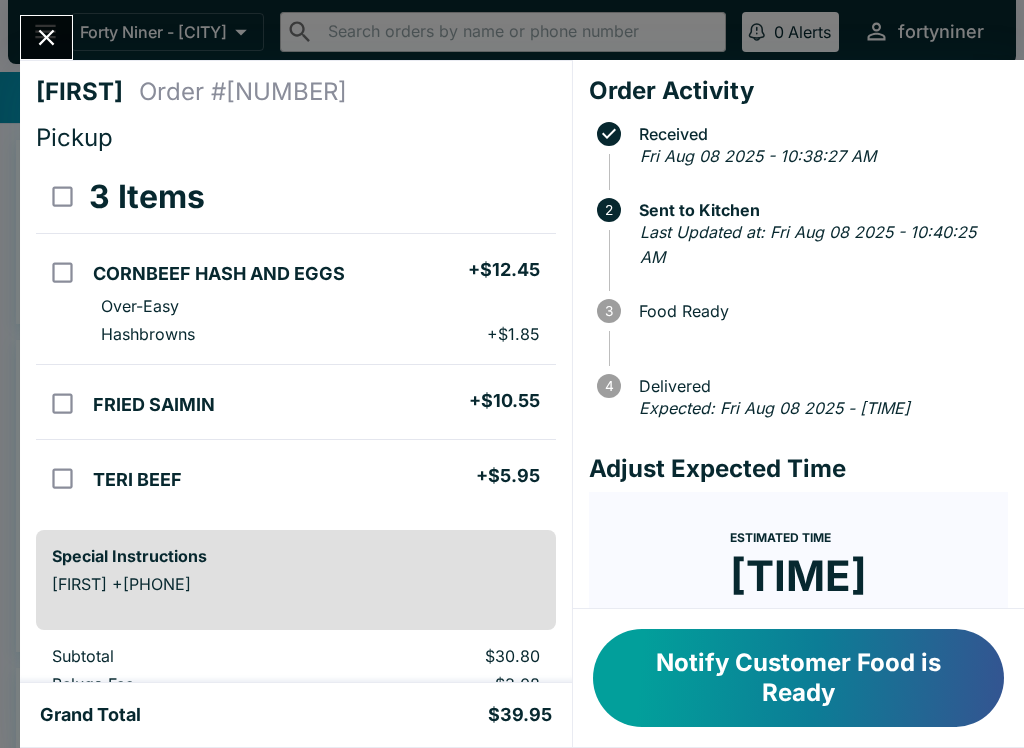 click at bounding box center [46, 37] 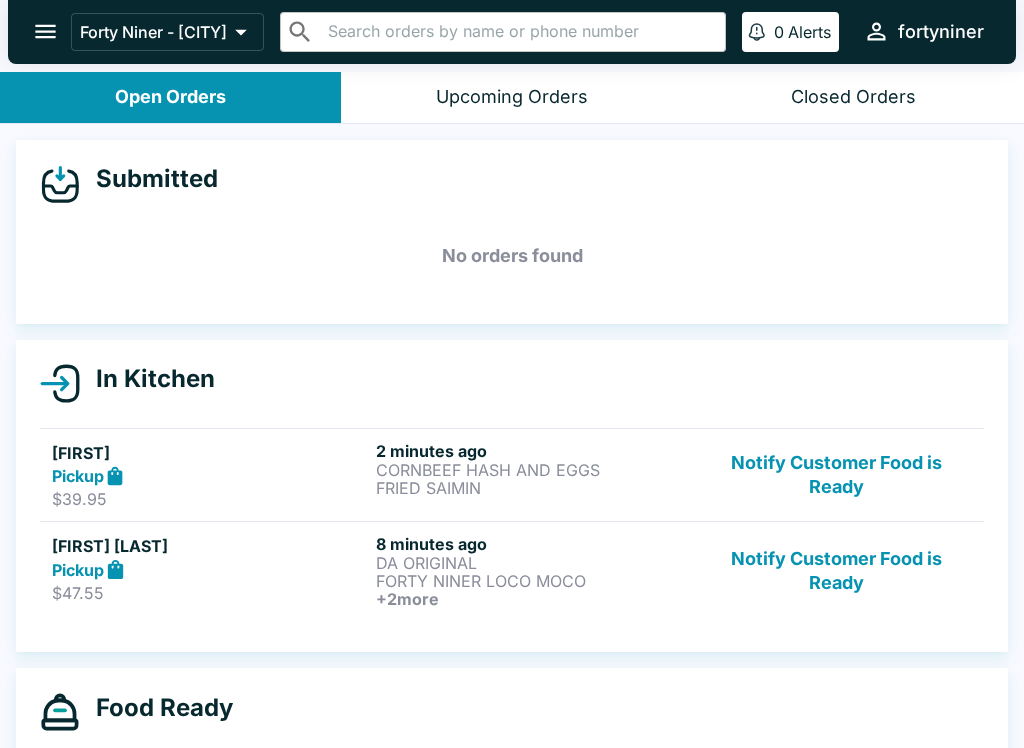 click on "Pickup" at bounding box center (210, 569) 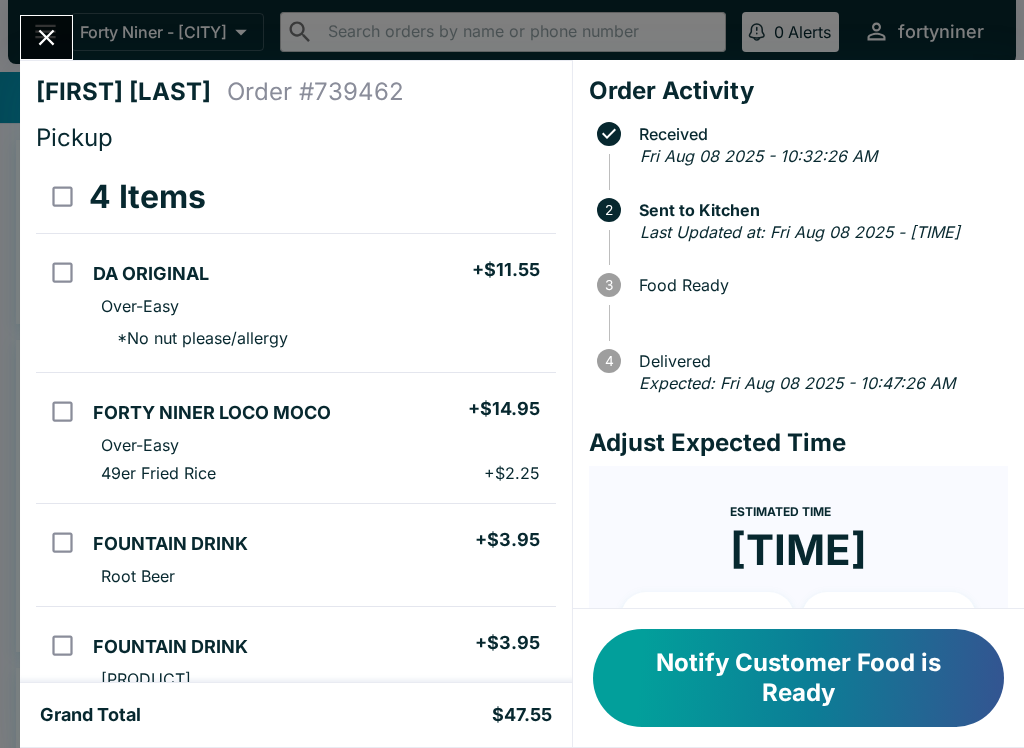 scroll, scrollTop: -2, scrollLeft: 0, axis: vertical 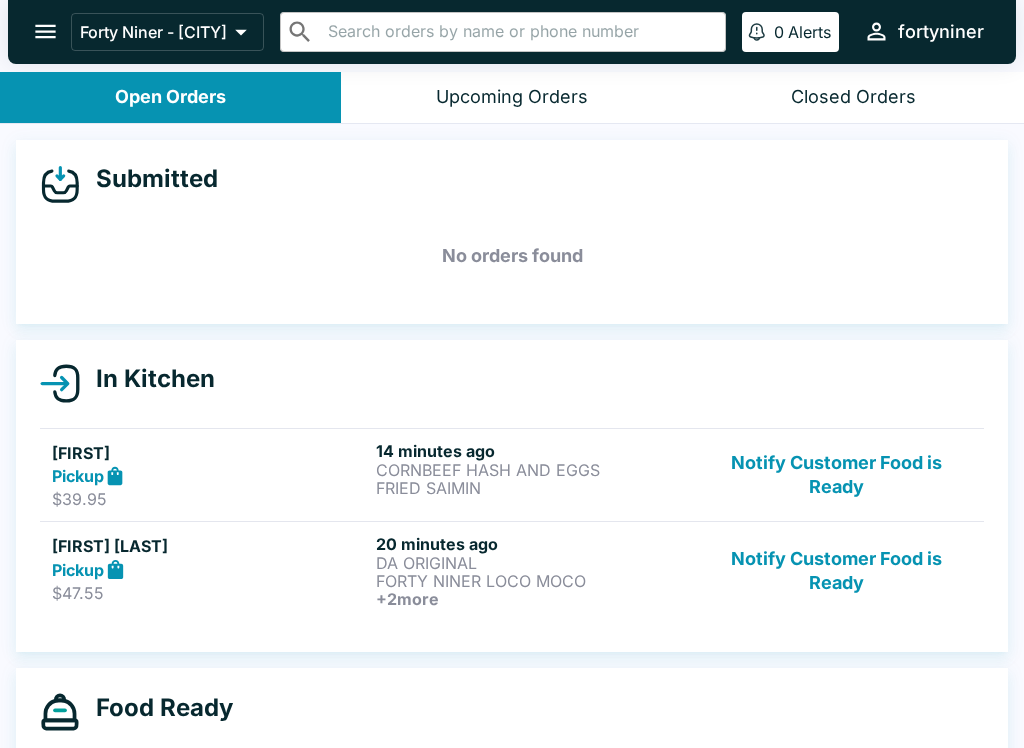 click on "Notify Customer Food is Ready" at bounding box center [836, 475] 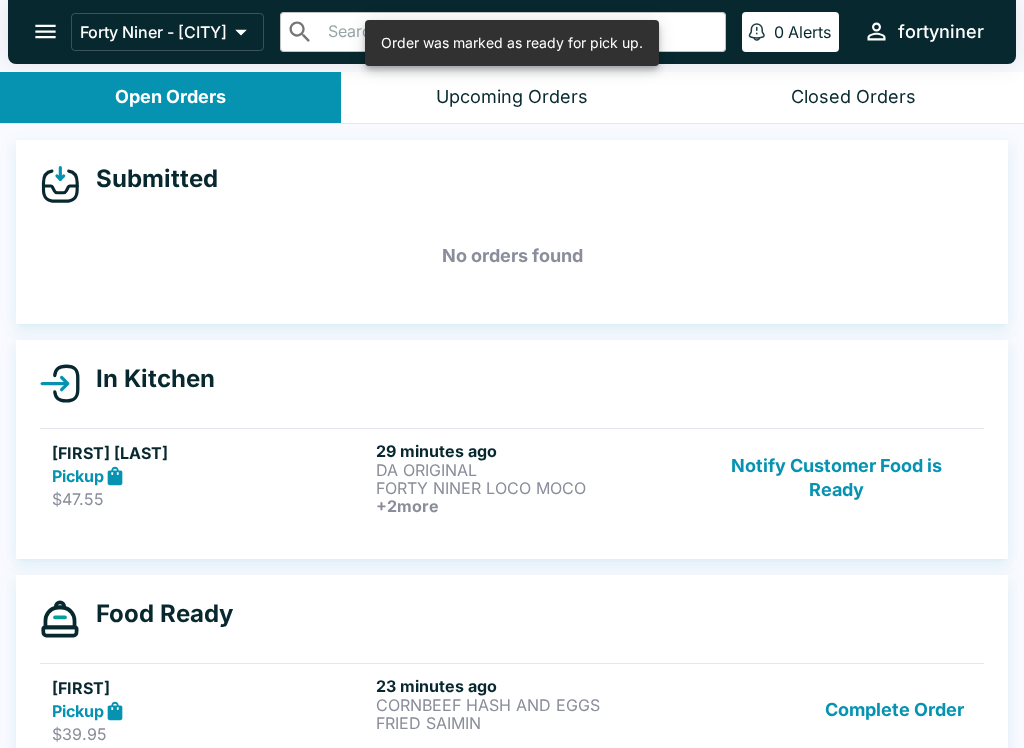click on "Notify Customer Food is Ready" at bounding box center [836, 478] 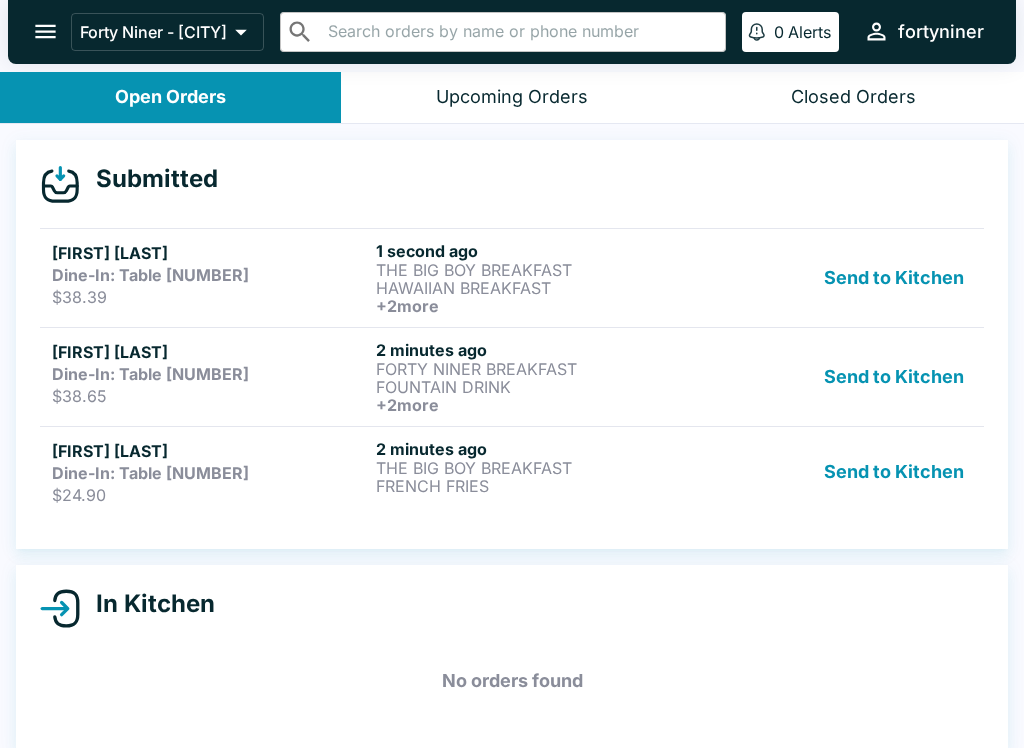 click on "[FIRST] [LAST] Dine-In: Table [NUMBER] $[PRICE] [NUMBER] minutes ago [PRODUCT] [PRODUCT] Send to Kitchen" at bounding box center [512, 471] 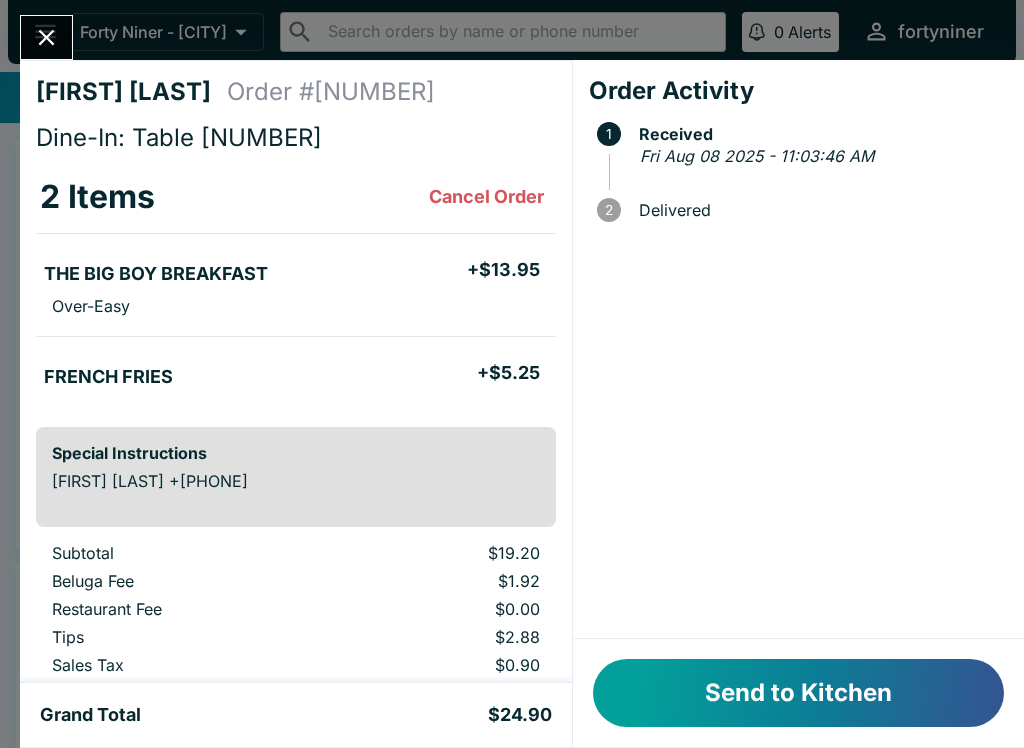 click on "Send to Kitchen" at bounding box center (798, 693) 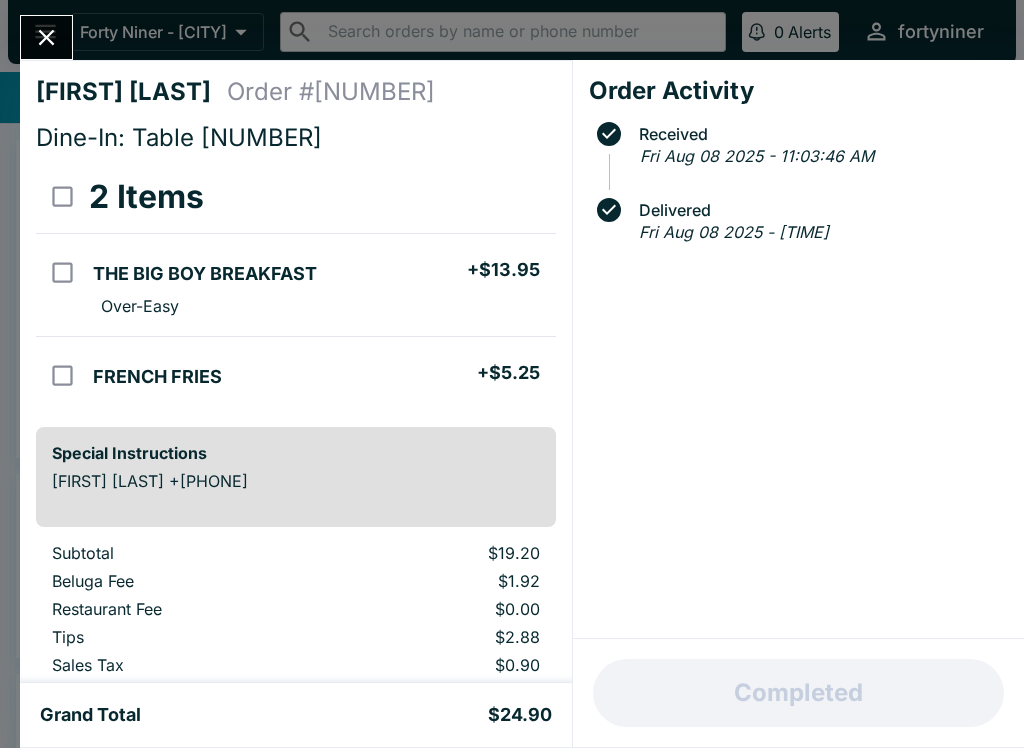 scroll, scrollTop: 14, scrollLeft: 0, axis: vertical 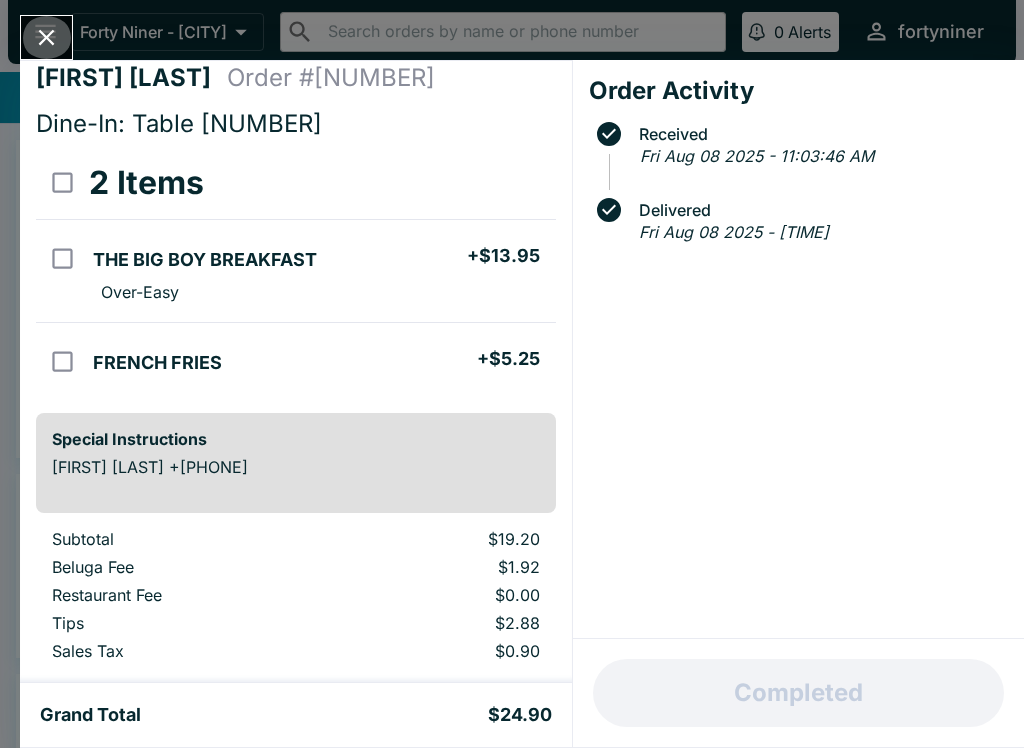 click 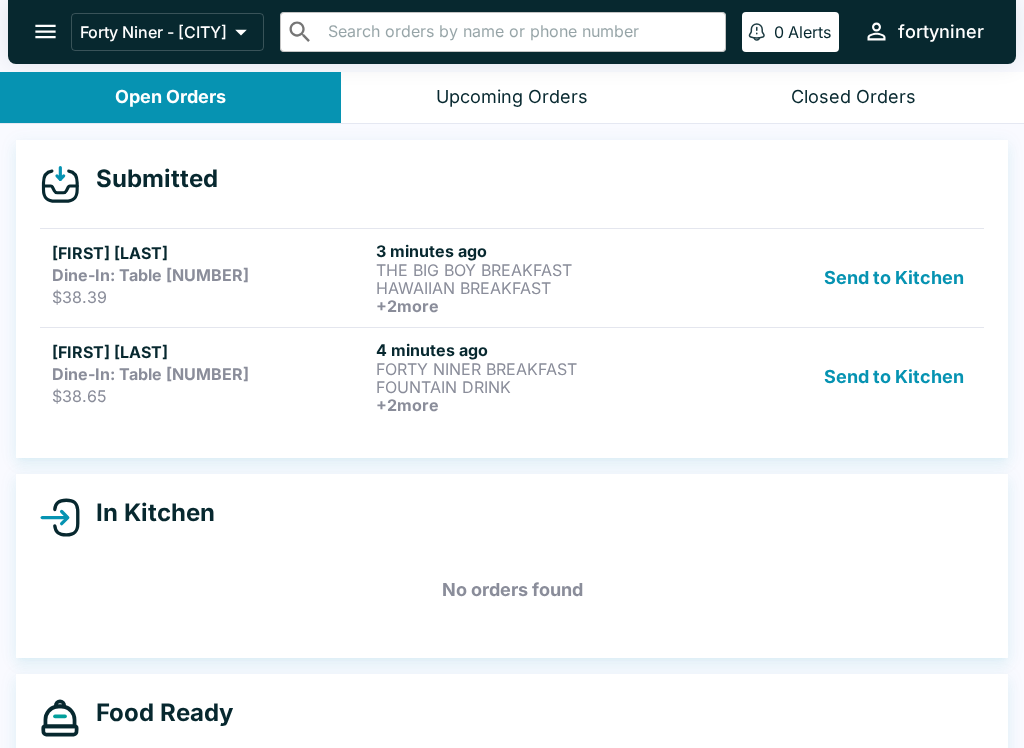 click on "FOUNTAIN DRINK" at bounding box center (534, 387) 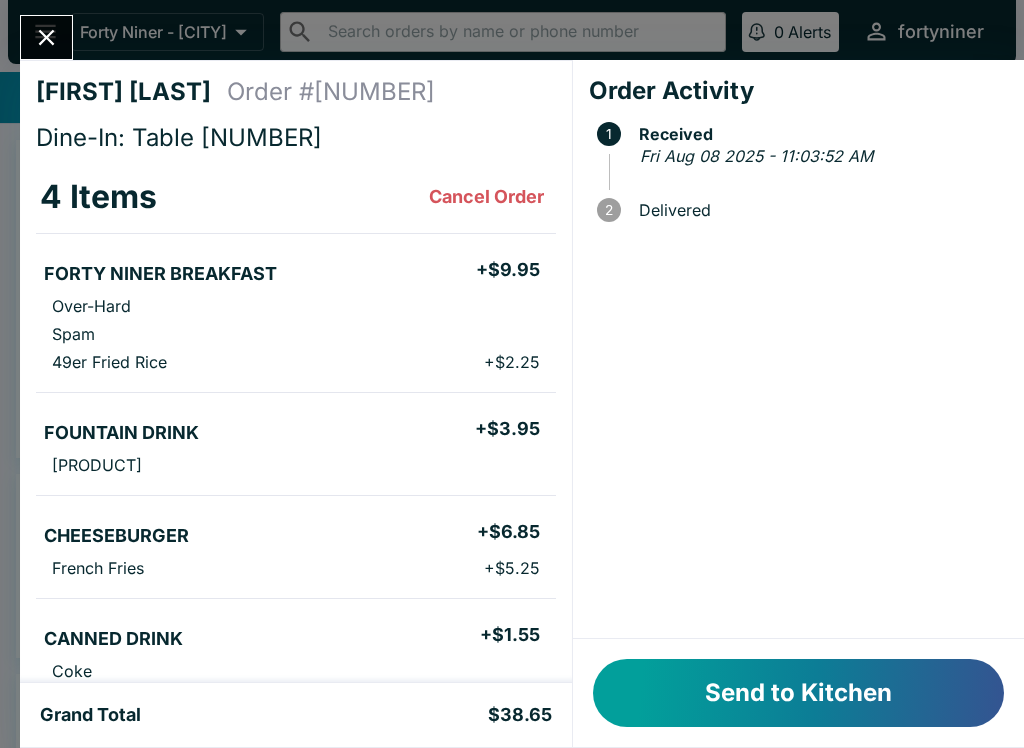 click on "Send to Kitchen" at bounding box center (798, 693) 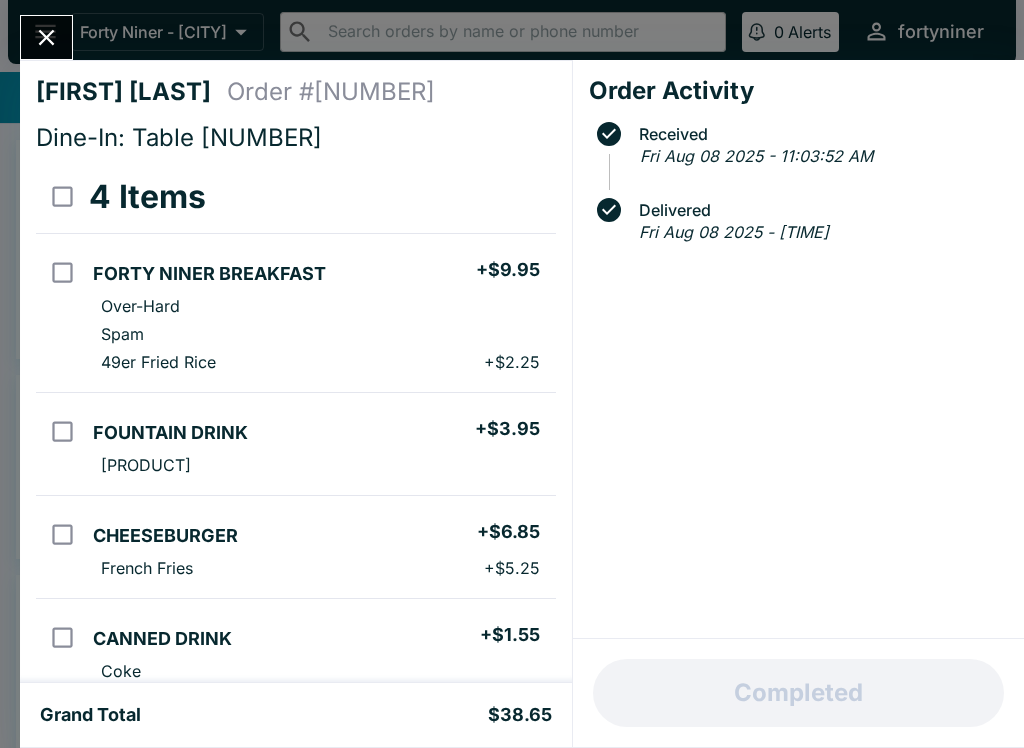 scroll, scrollTop: 0, scrollLeft: 0, axis: both 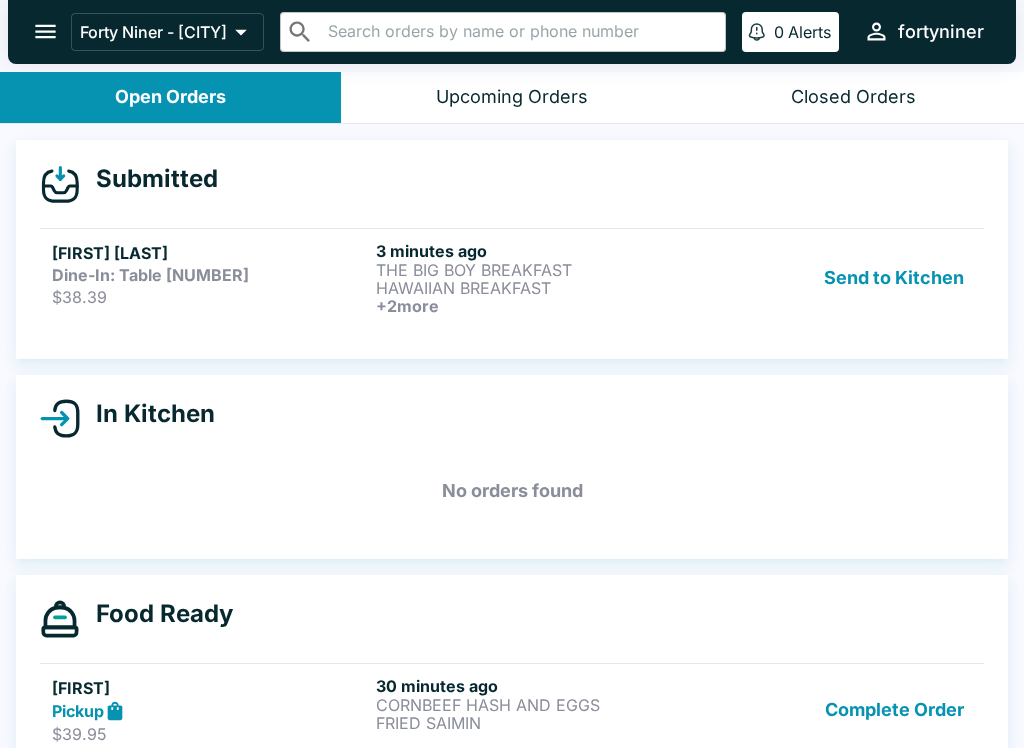 click on "$38.39" at bounding box center (210, 297) 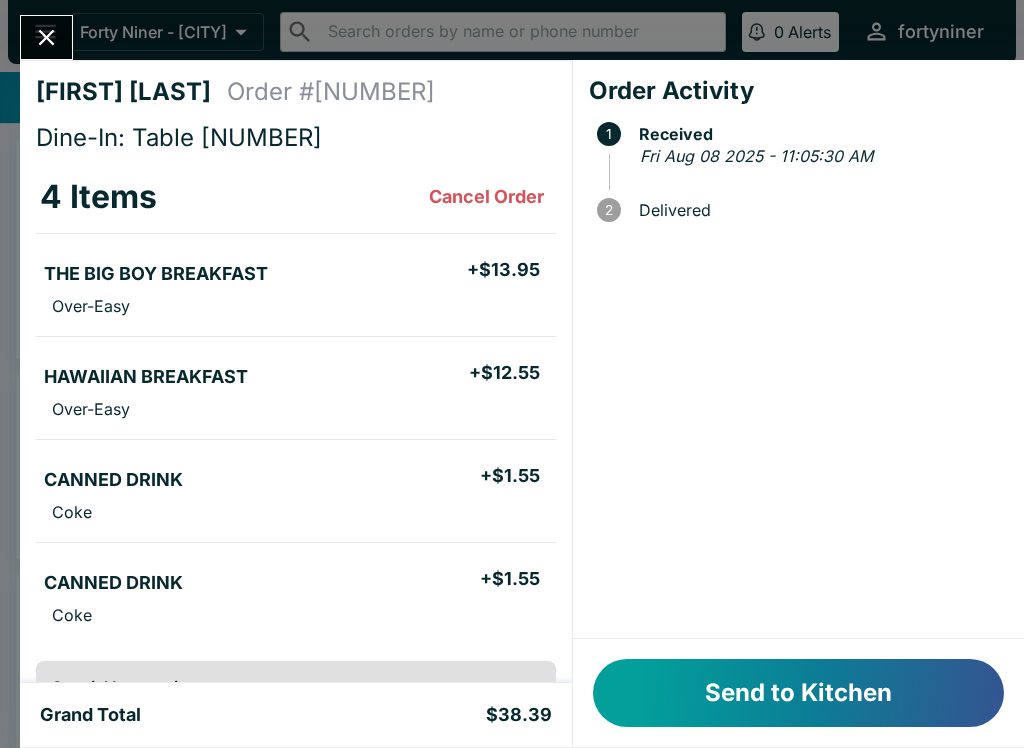 click on "Send to Kitchen" at bounding box center (798, 693) 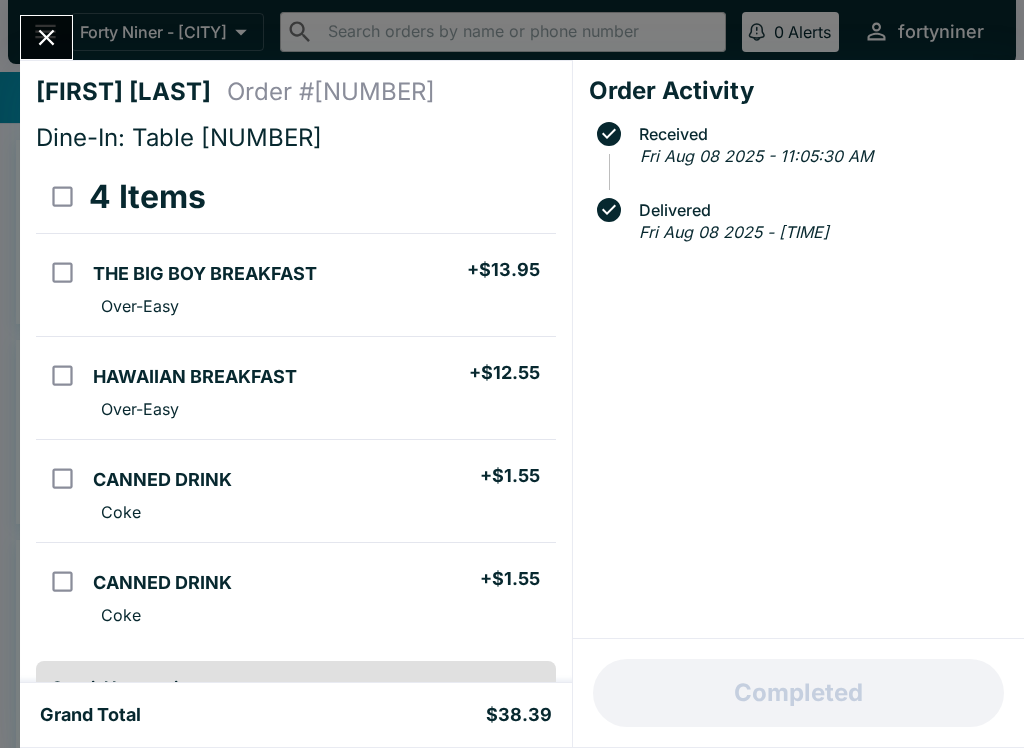 scroll, scrollTop: 0, scrollLeft: 0, axis: both 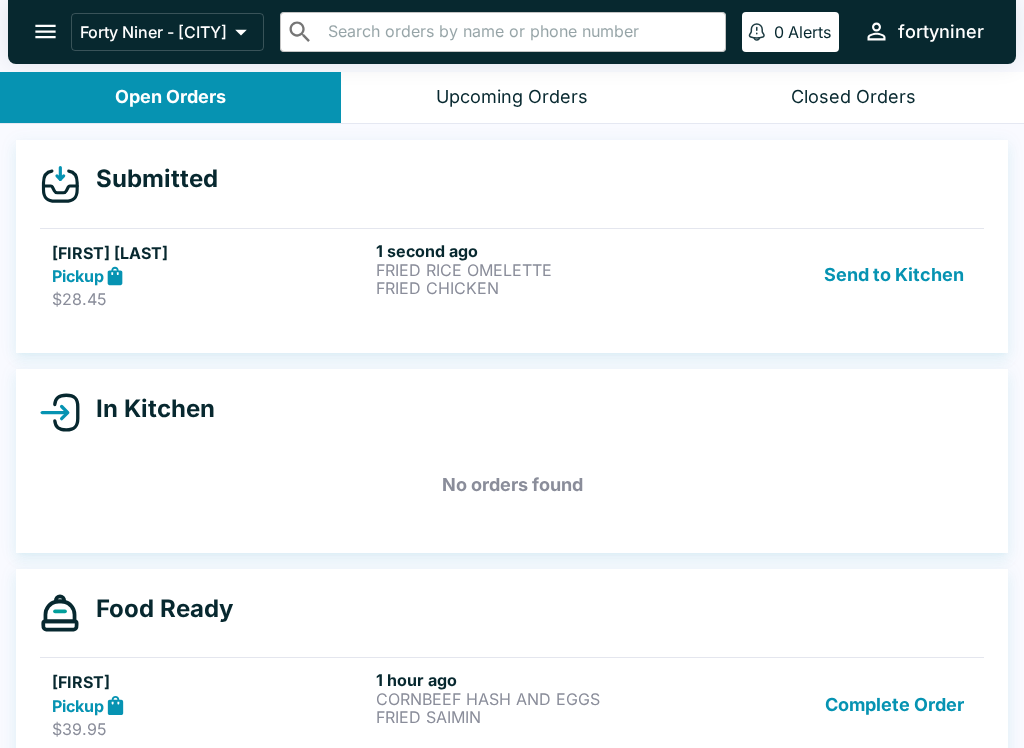 click on "Pickup" at bounding box center [210, 276] 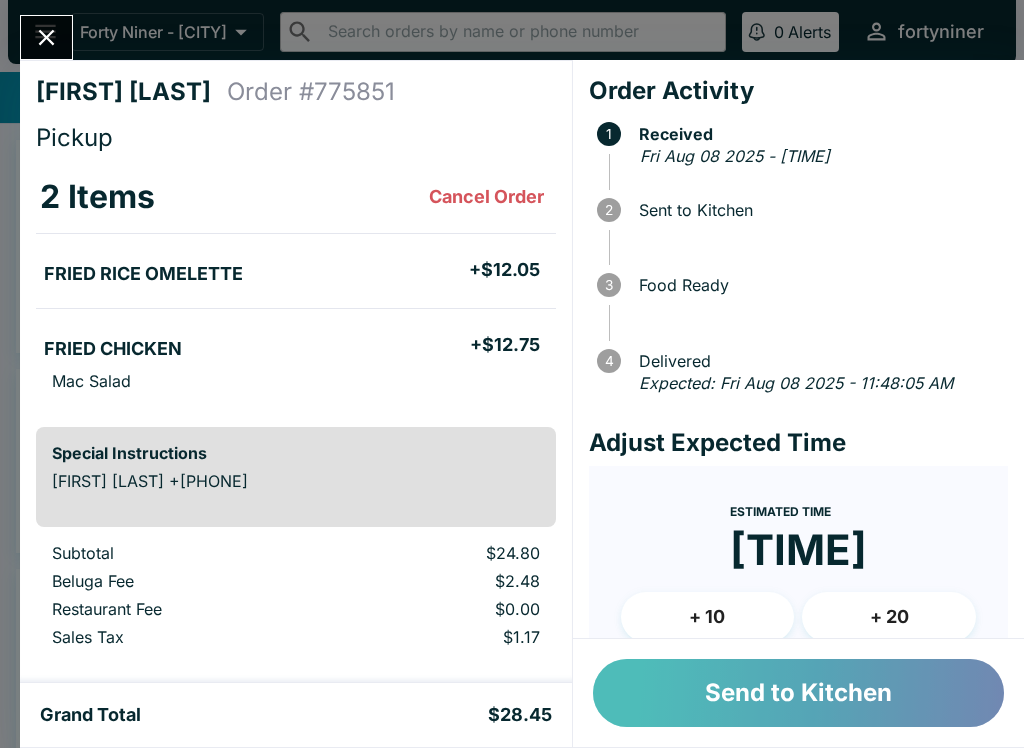 click on "Send to Kitchen" at bounding box center (798, 693) 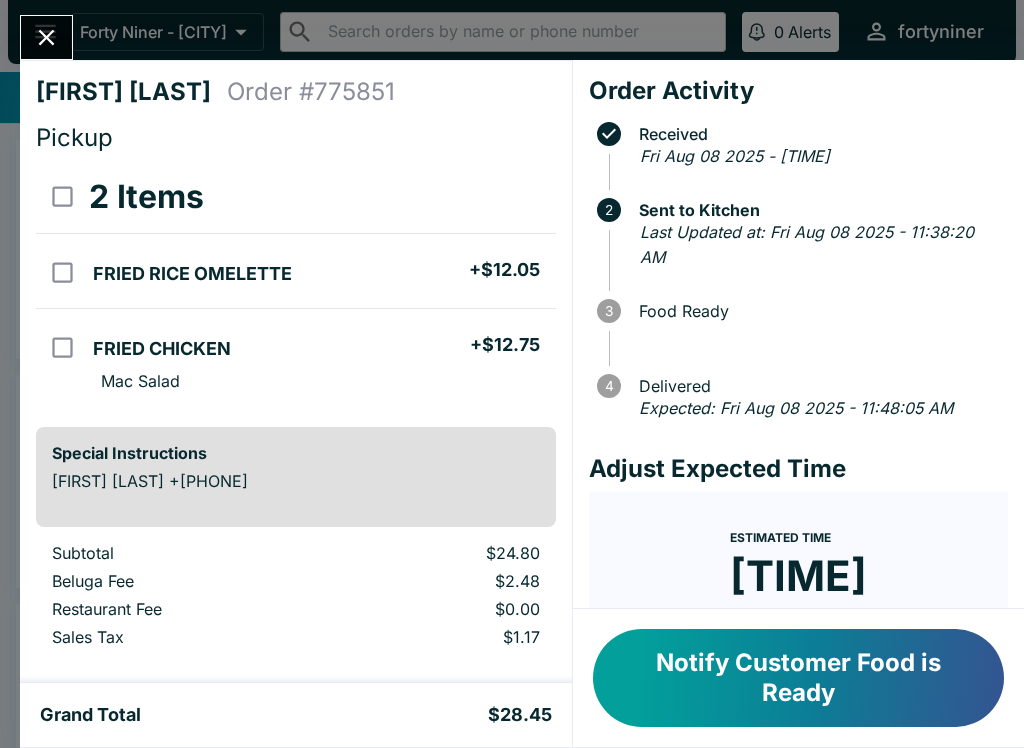 click 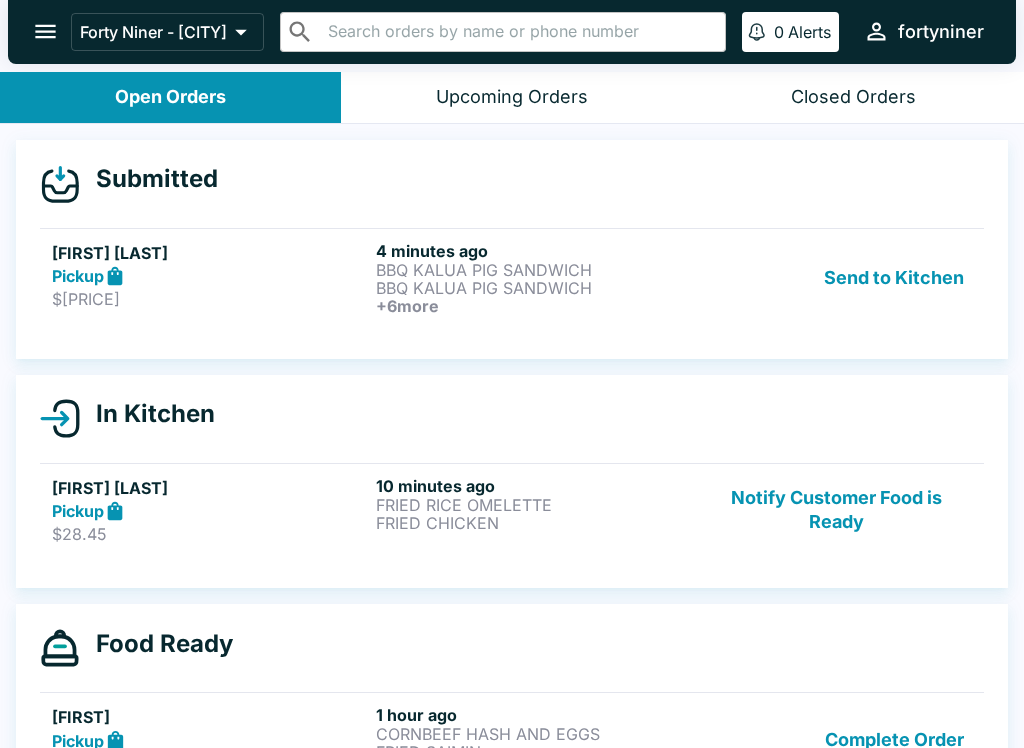 click on "$[PRICE]" at bounding box center (210, 299) 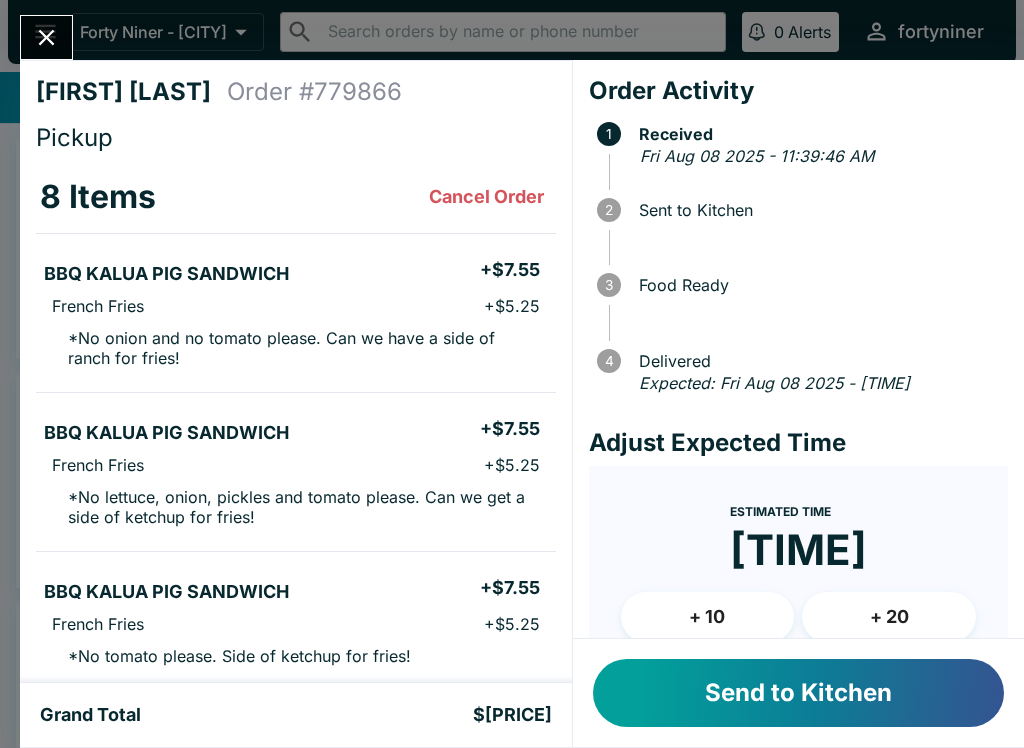 click on "Send to Kitchen" at bounding box center (798, 693) 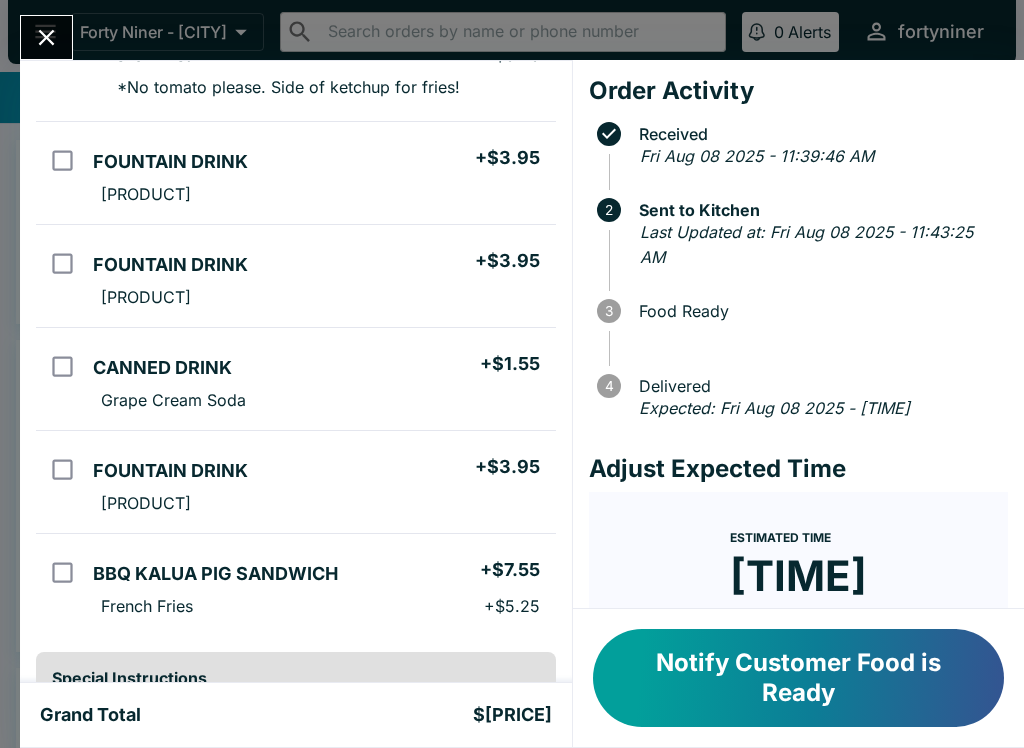 scroll, scrollTop: 570, scrollLeft: 0, axis: vertical 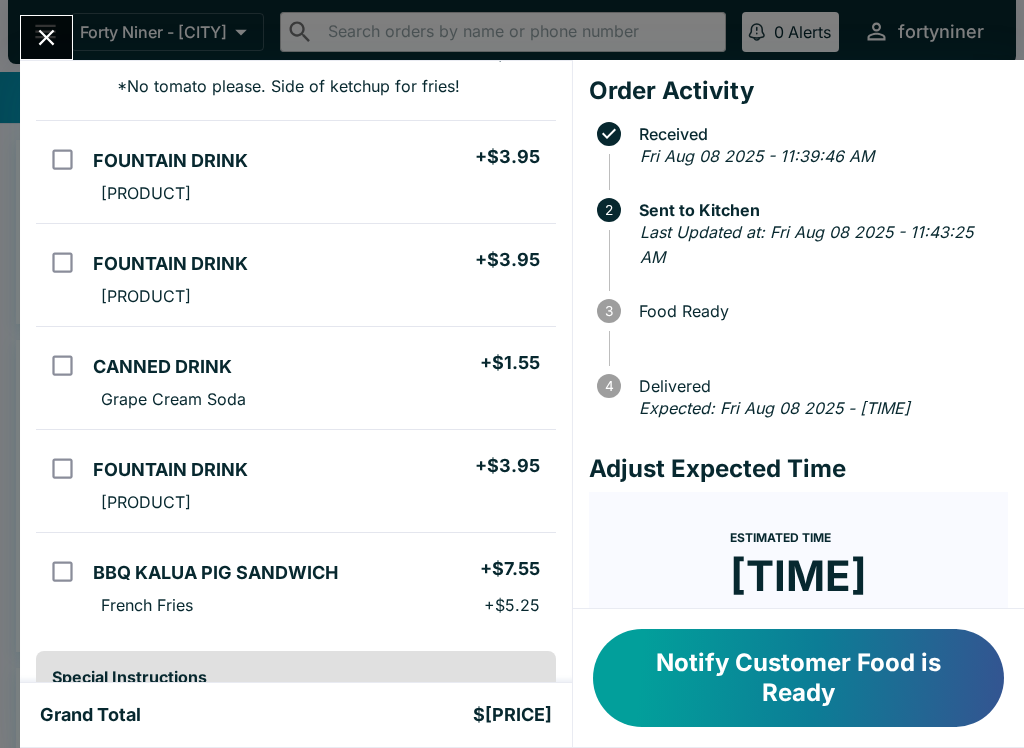 click 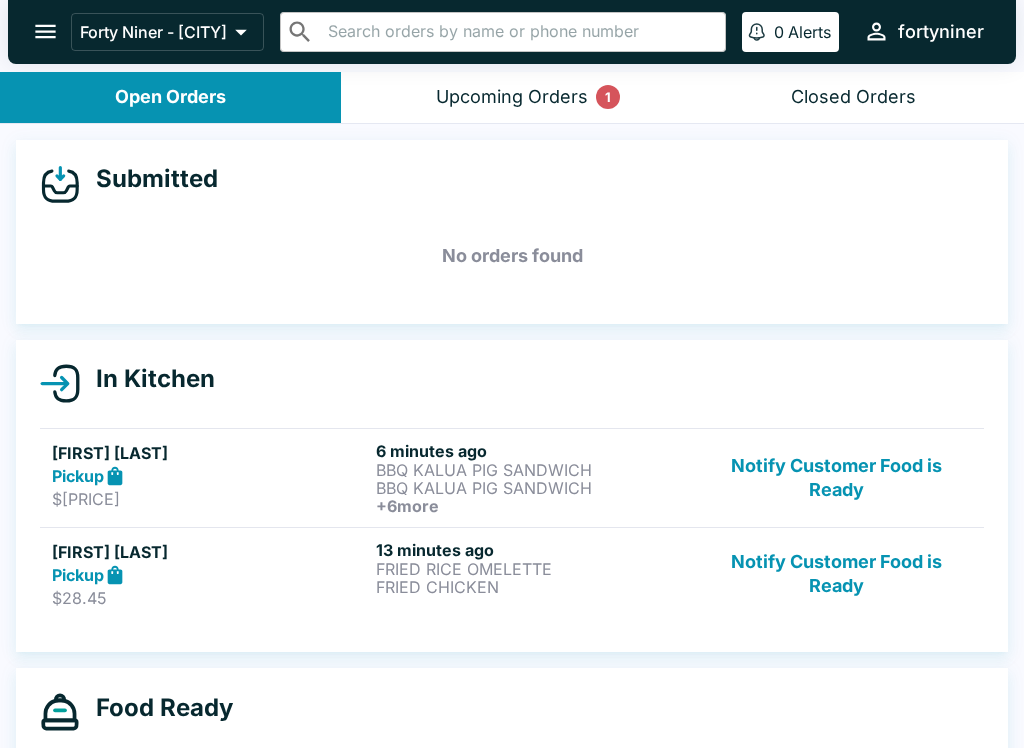 click on "Upcoming Orders 1" at bounding box center (512, 97) 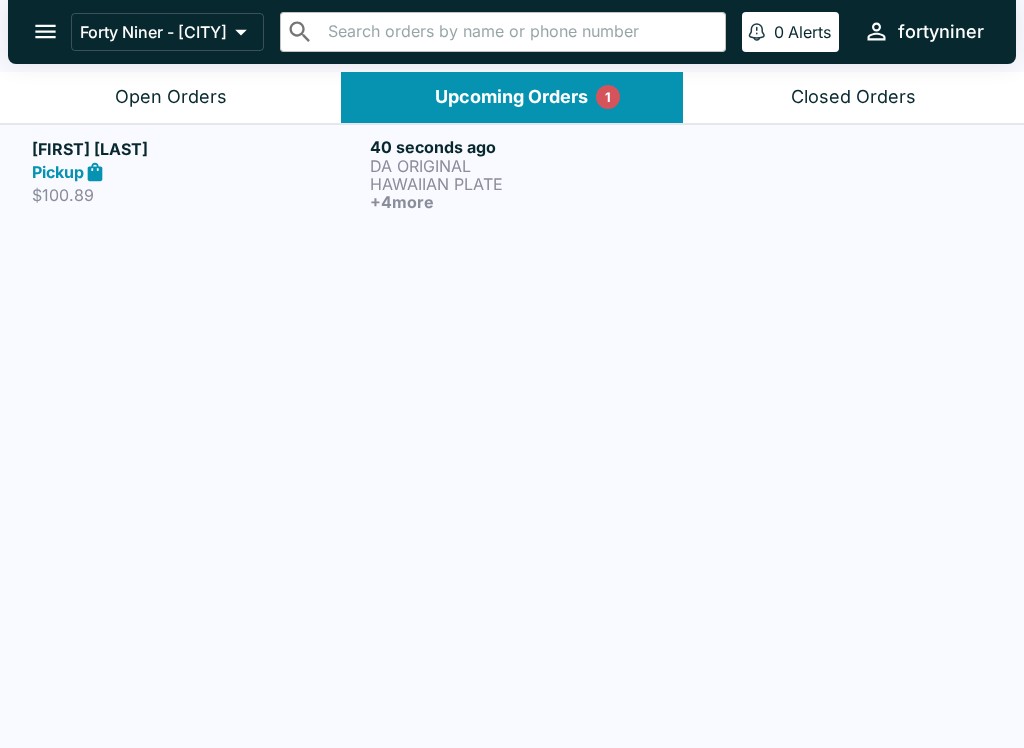 click on "40 seconds ago" at bounding box center (535, 147) 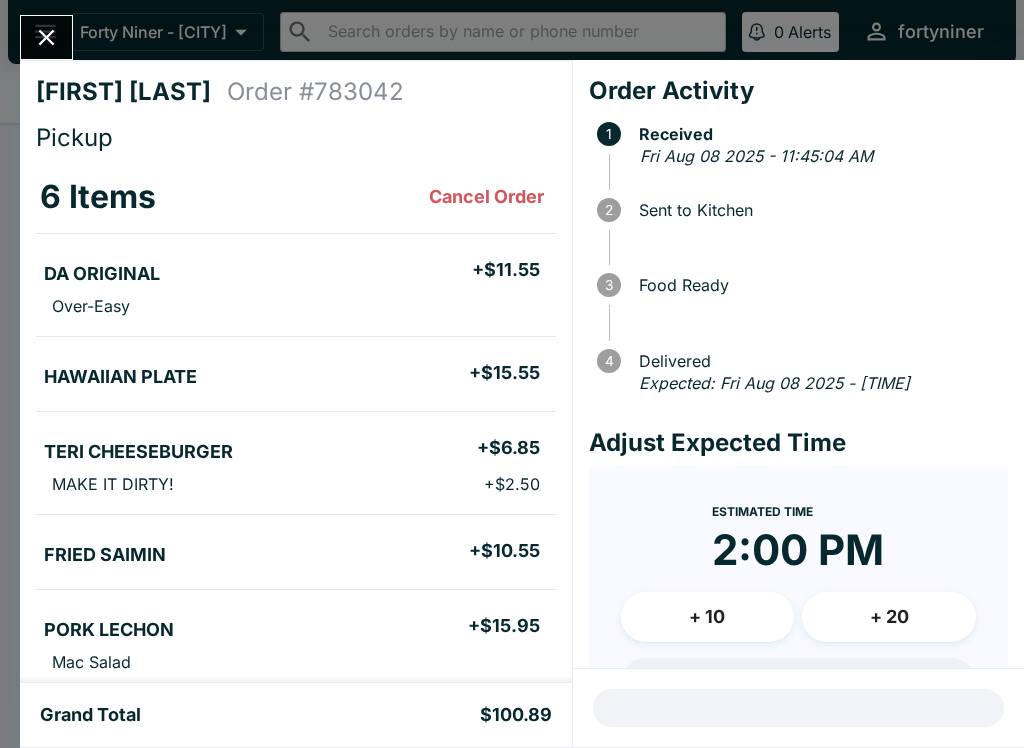 click on "[FIRST] [LAST] Order # [NUMBER] Pickup [NUMBER] Items Cancel Order [PRODUCT] + $[PRICE] Over-Easy [PRODUCT] + $[PRICE] [PRODUCT] + $[PRICE] [PRODUCT] + $[PRICE] [PRODUCT] + $[PRICE] [PRODUCT] + $[PRICE] [PRODUCT] + $[PRICE] Special Instructions [FIRST] [LAST] +[PHONE] Pick up at [TIME] please. Thanks! Subtotal $[PRICE] Beluga Fee $[PRICE] Restaurant Fee $[PRICE] Tips $[PRICE] Sales Tax $[PRICE] Preview Receipt Print Receipt Grand Total $[PRICE] Order Activity 1 Received Fri Aug 08 2025 - [TIME] 2 Sent to Kitchen   3 Food Ready   4 Delivered Expected: Fri Aug 08 2025 - [TIME] Adjust Expected Time Estimated Time [TIME] + 10 + 20 Reset Update ETA" at bounding box center [512, 374] 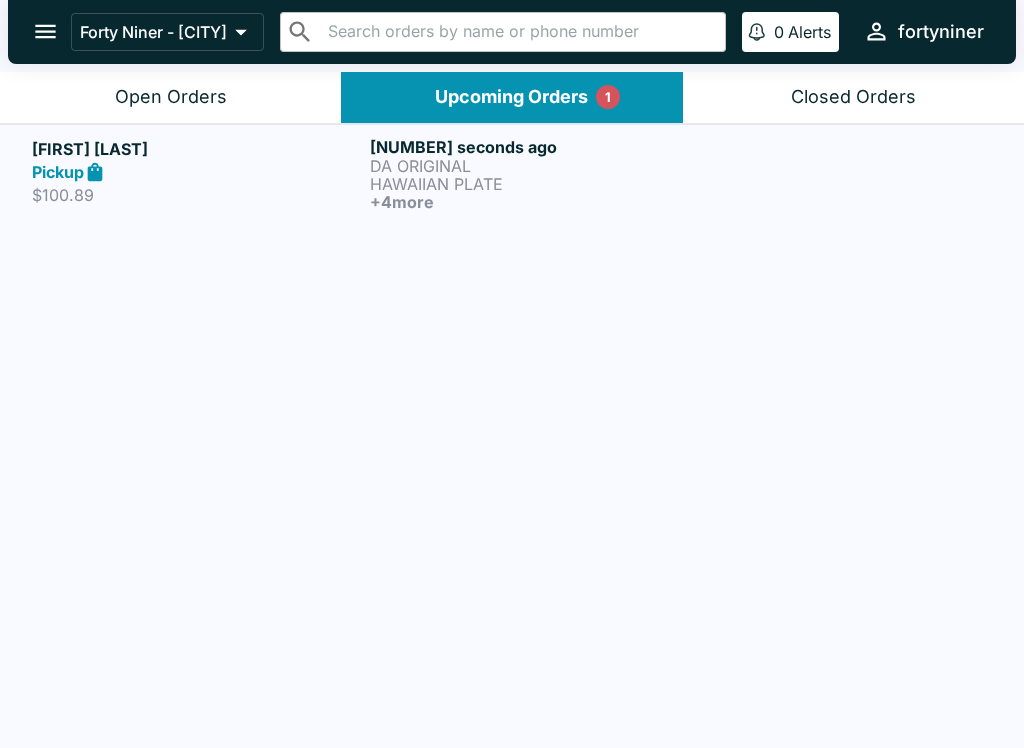 click on "Open Orders" at bounding box center [171, 97] 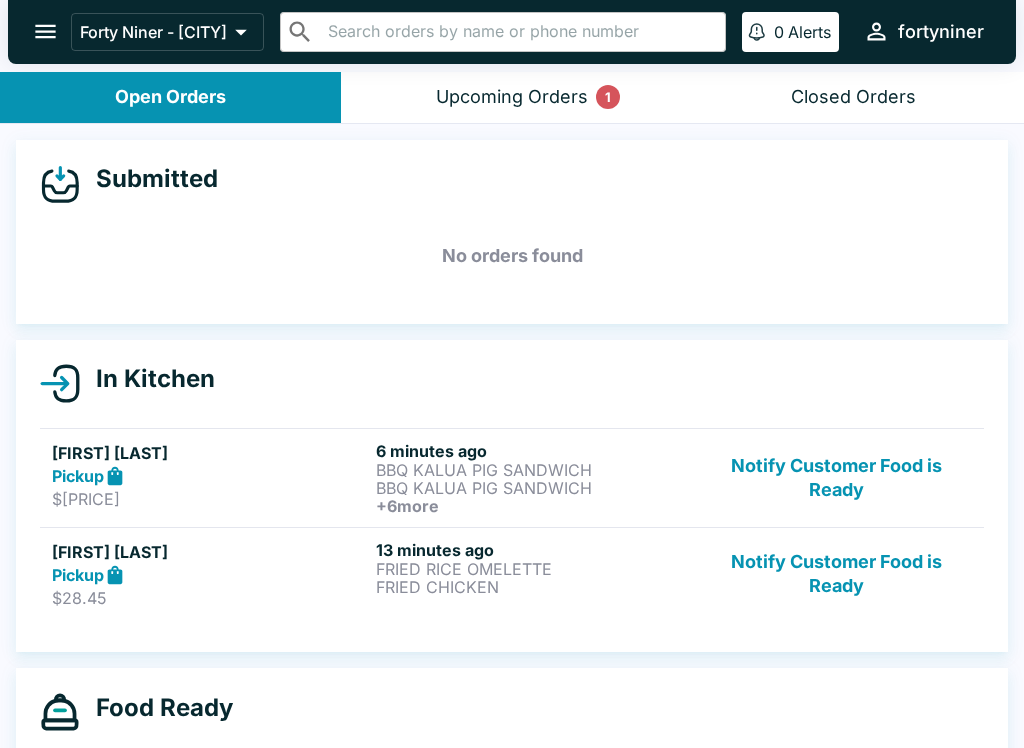click on "Pickup" at bounding box center (210, 476) 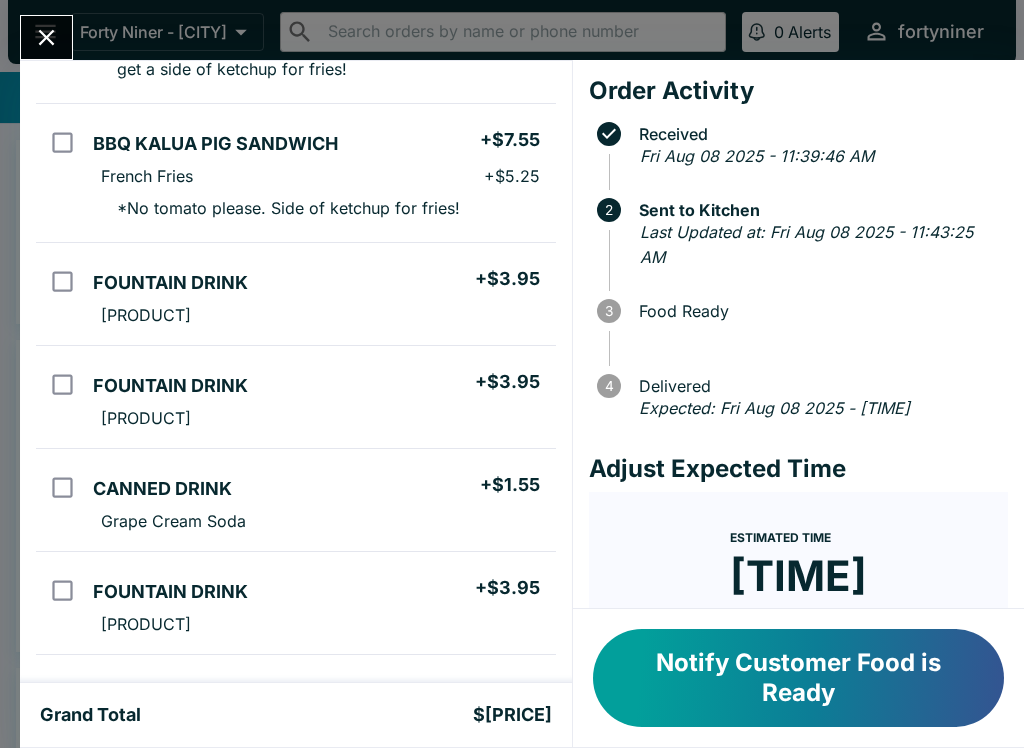 scroll, scrollTop: 446, scrollLeft: 0, axis: vertical 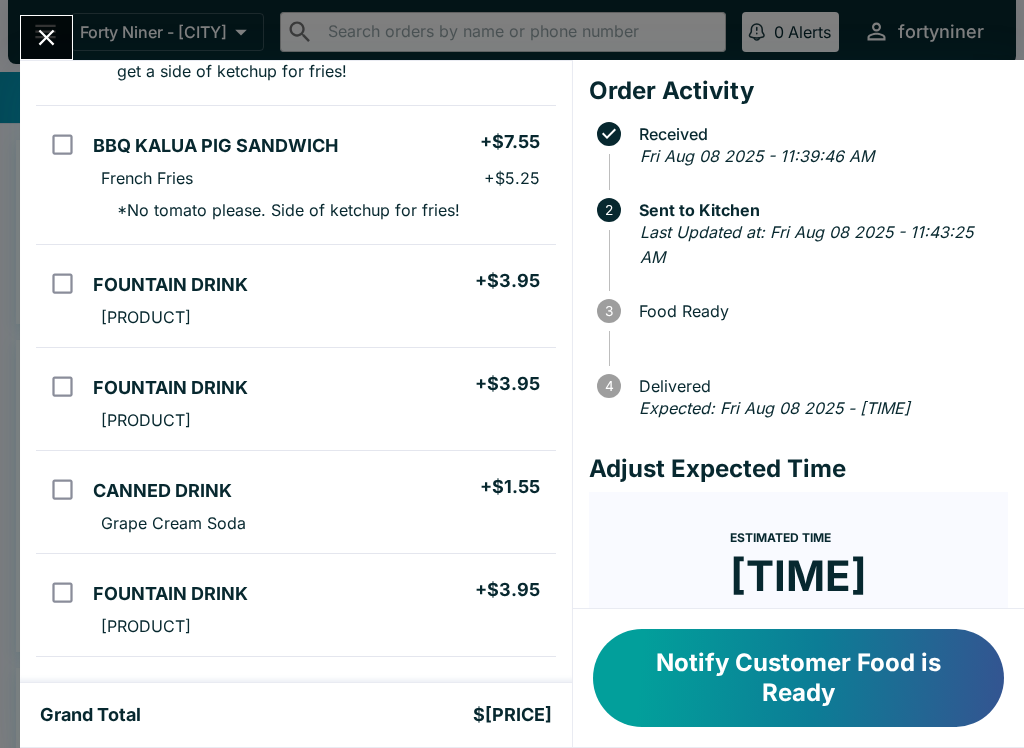 click 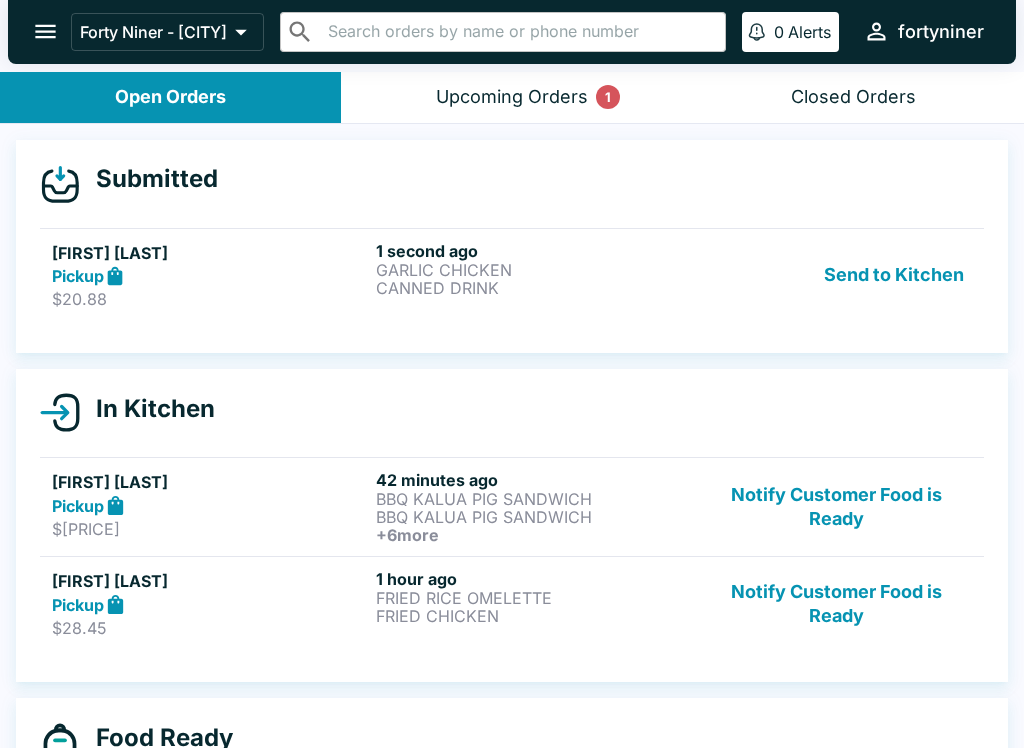 click on "$20.88" at bounding box center (210, 299) 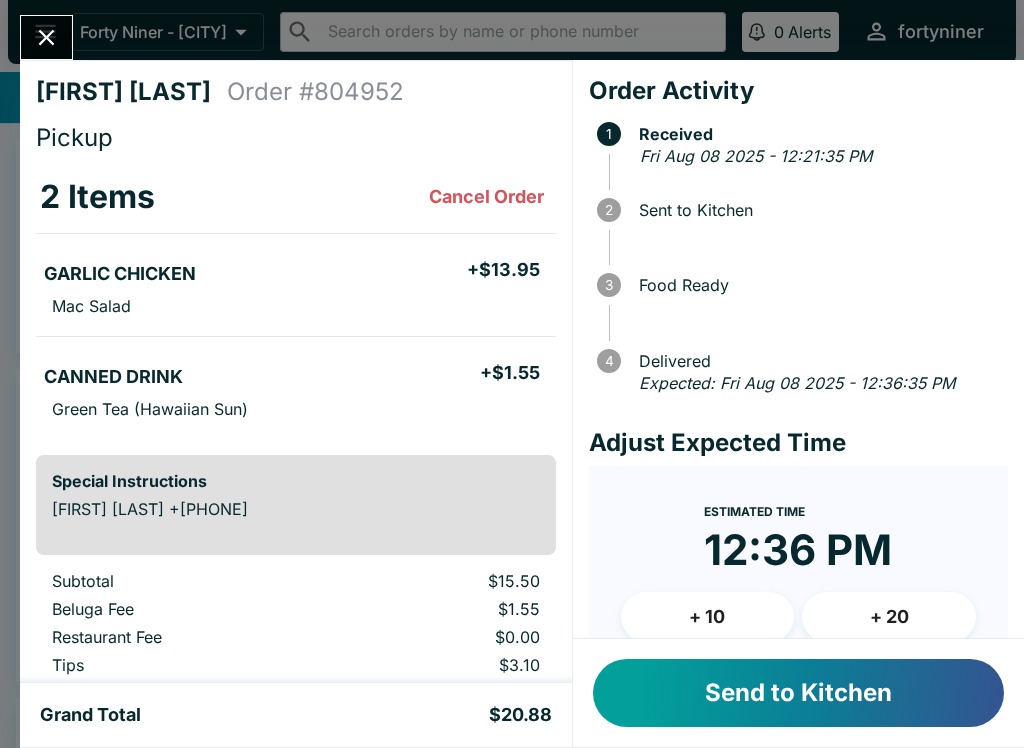 click on "Send to Kitchen" at bounding box center [798, 693] 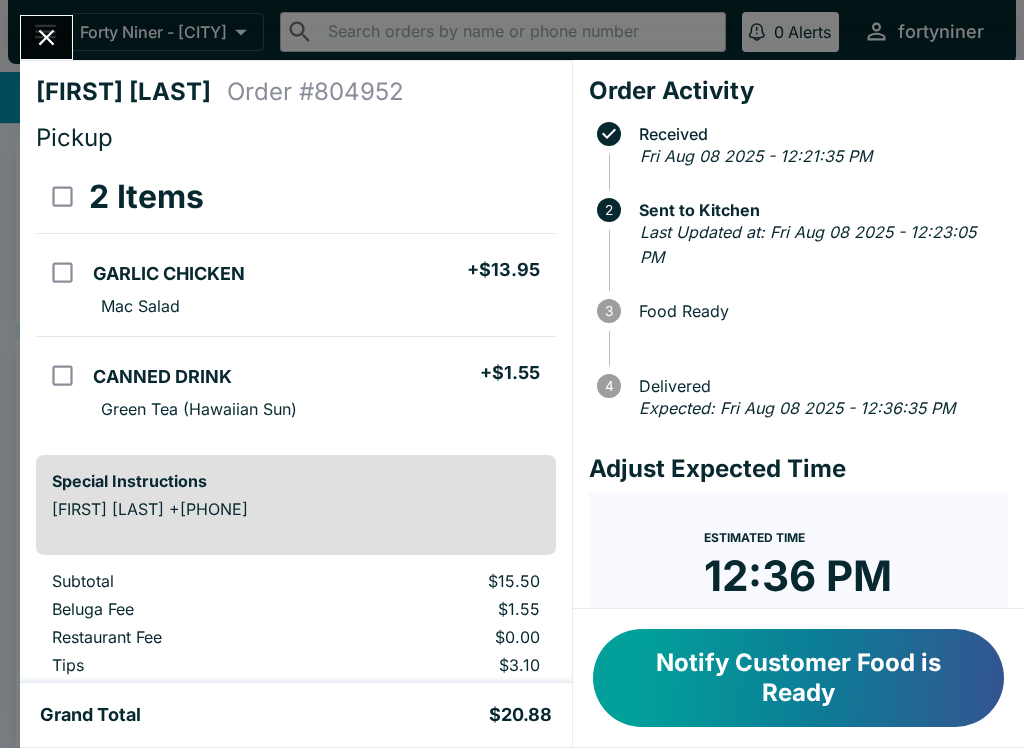 click 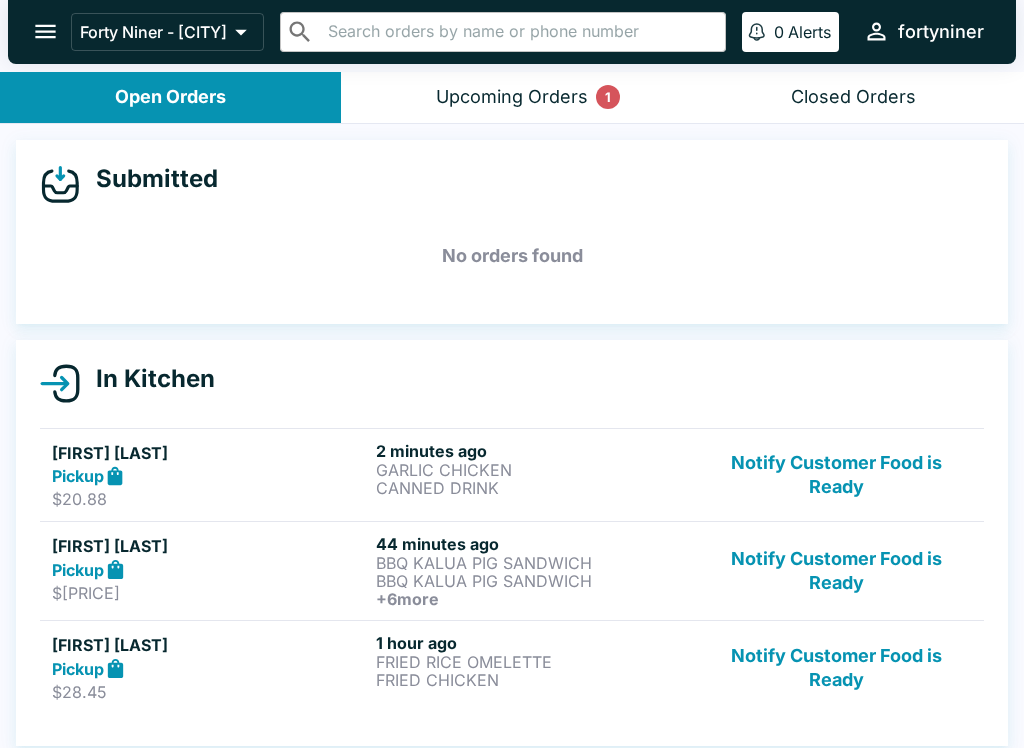 click on "Upcoming Orders 1" at bounding box center (512, 97) 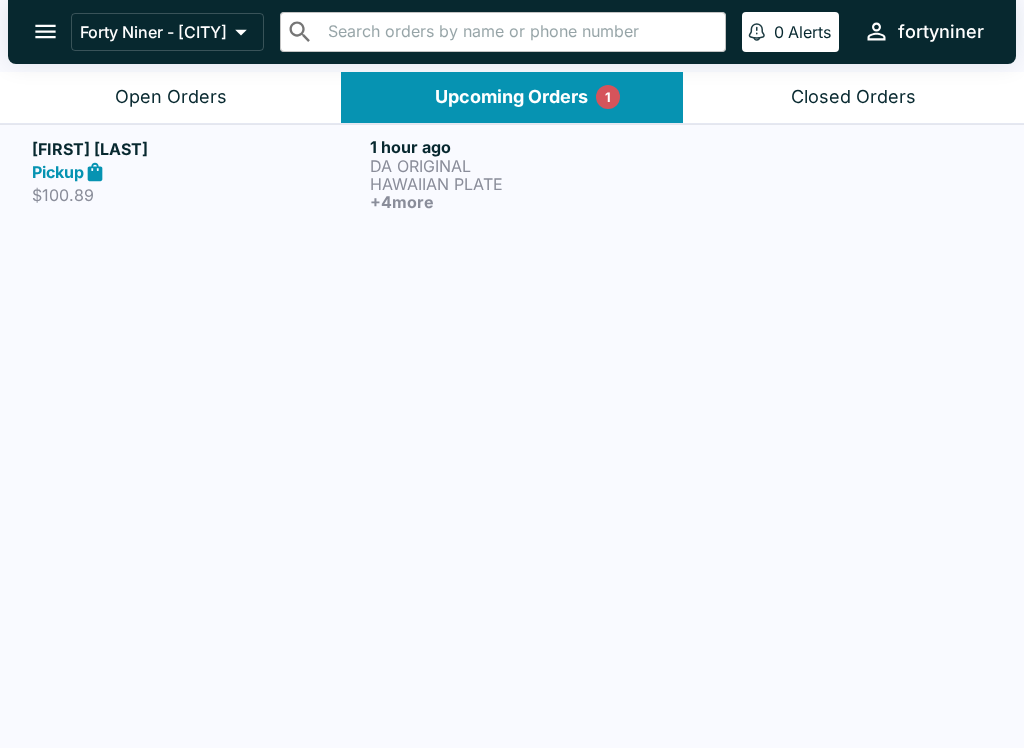 click on "Open Orders" at bounding box center (170, 97) 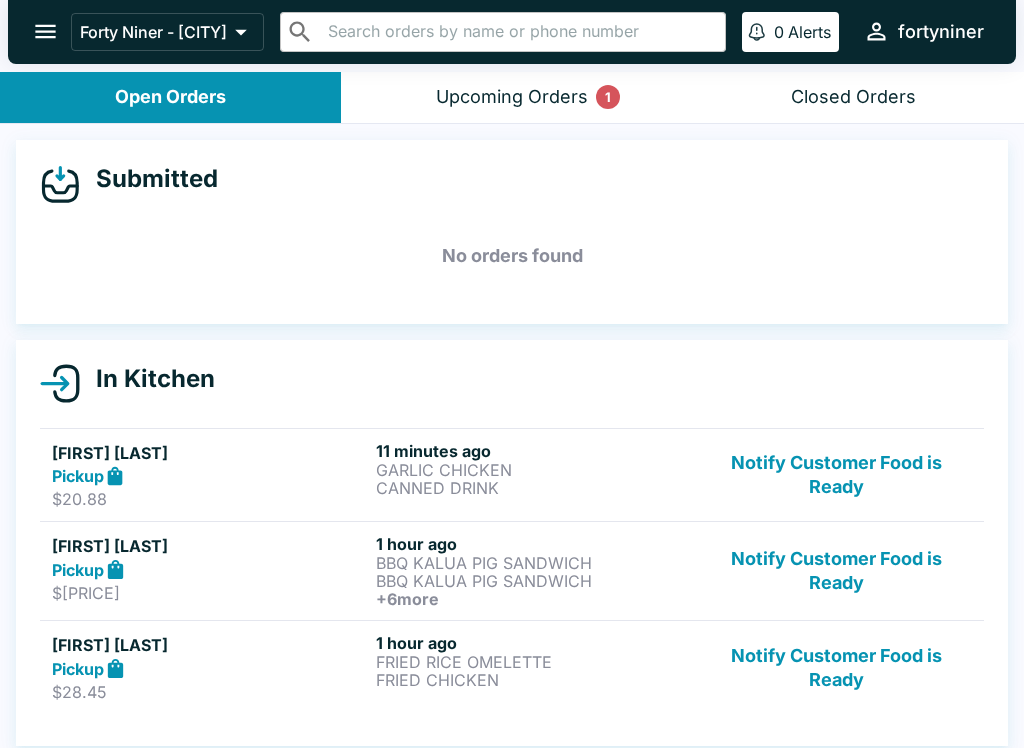 click on "Upcoming Orders 1" at bounding box center (512, 97) 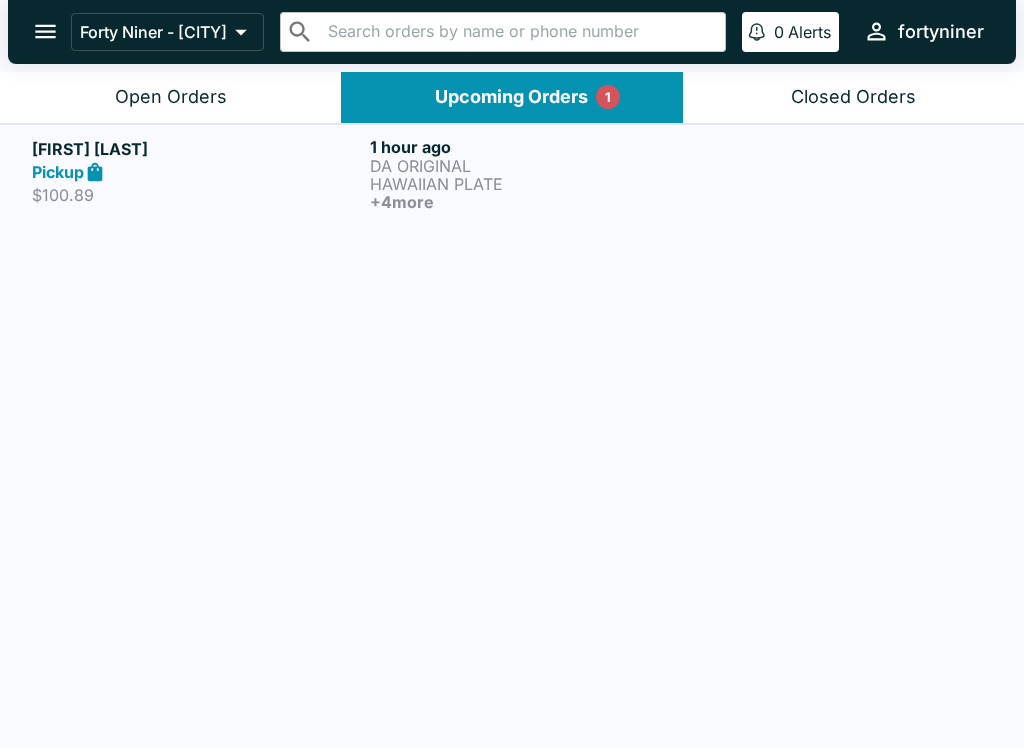 click on "+ 4  more" at bounding box center (535, 202) 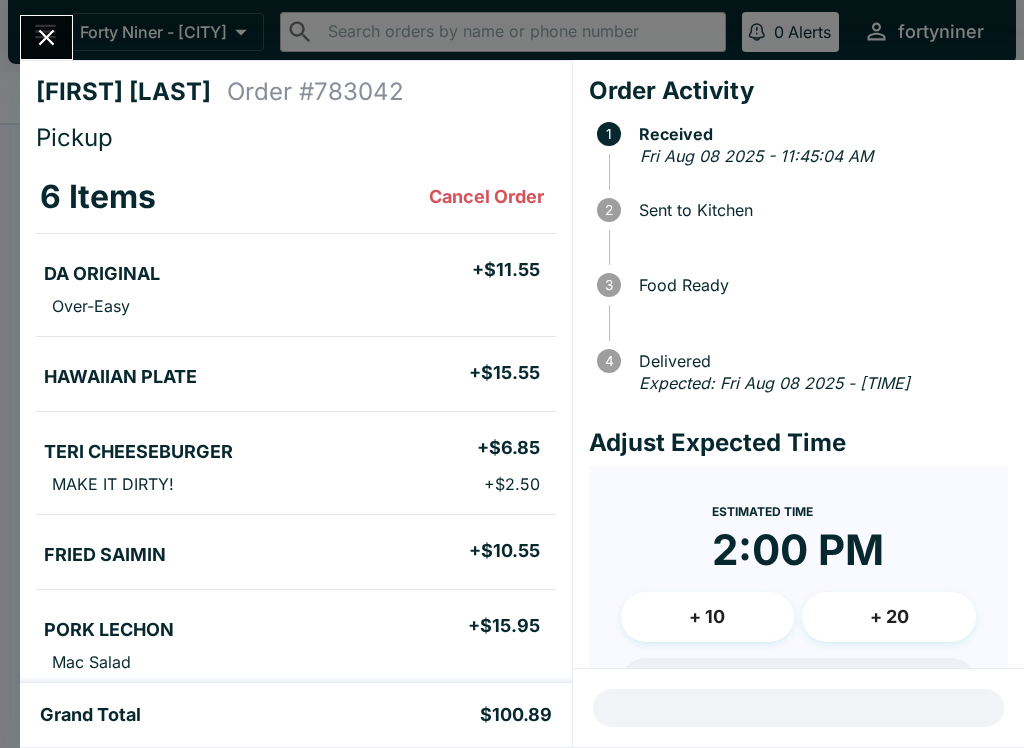click on "[FIRST] [LAST] Order # [NUMBER] Pickup [NUMBER] Items Cancel Order [PRODUCT] + $[PRICE] Over-Easy [PRODUCT] + $[PRICE] [PRODUCT] + $[PRICE] [PRODUCT] + $[PRICE] [PRODUCT] + $[PRICE] [PRODUCT] + $[PRICE] [PRODUCT] + $[PRICE] Special Instructions [FIRST] [LAST] +[PHONE] Pick up at [TIME] please. Thanks! Subtotal $[PRICE] Beluga Fee $[PRICE] Restaurant Fee $[PRICE] Tips $[PRICE] Sales Tax $[PRICE] Preview Receipt Print Receipt Grand Total $[PRICE] Order Activity 1 Received Fri Aug 08 2025 - [TIME] 2 Sent to Kitchen   3 Food Ready   4 Delivered Expected: Fri Aug 08 2025 - [TIME] Adjust Expected Time Estimated Time [TIME] + 10 + 20 Reset Update ETA" at bounding box center [512, 374] 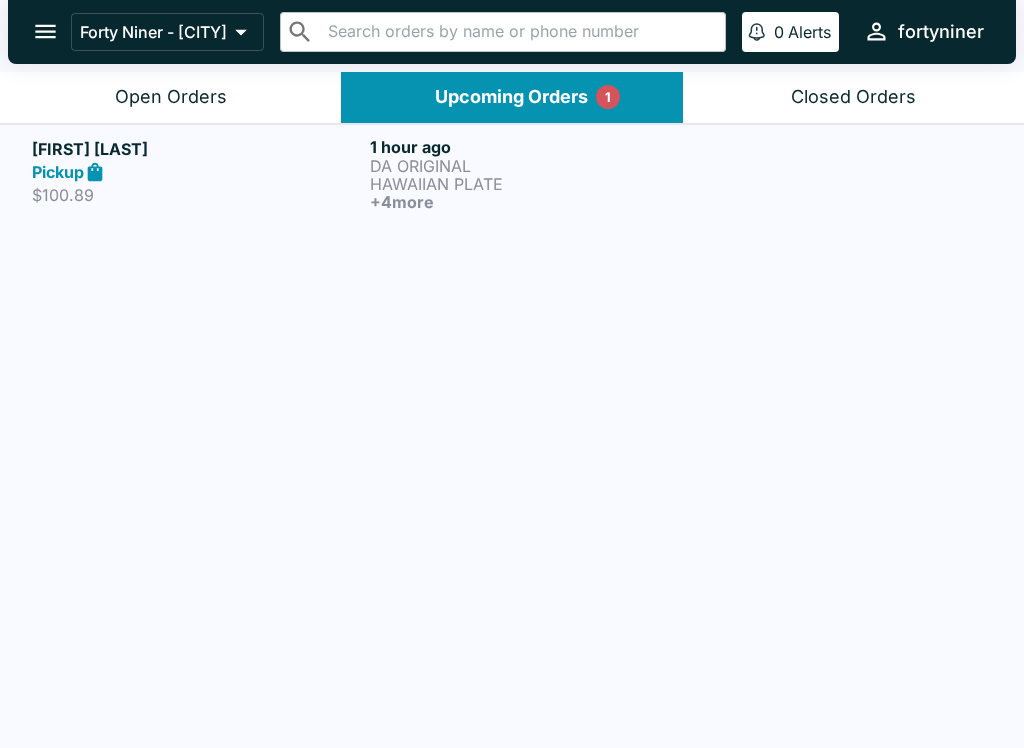 click on "Open Orders" at bounding box center [170, 97] 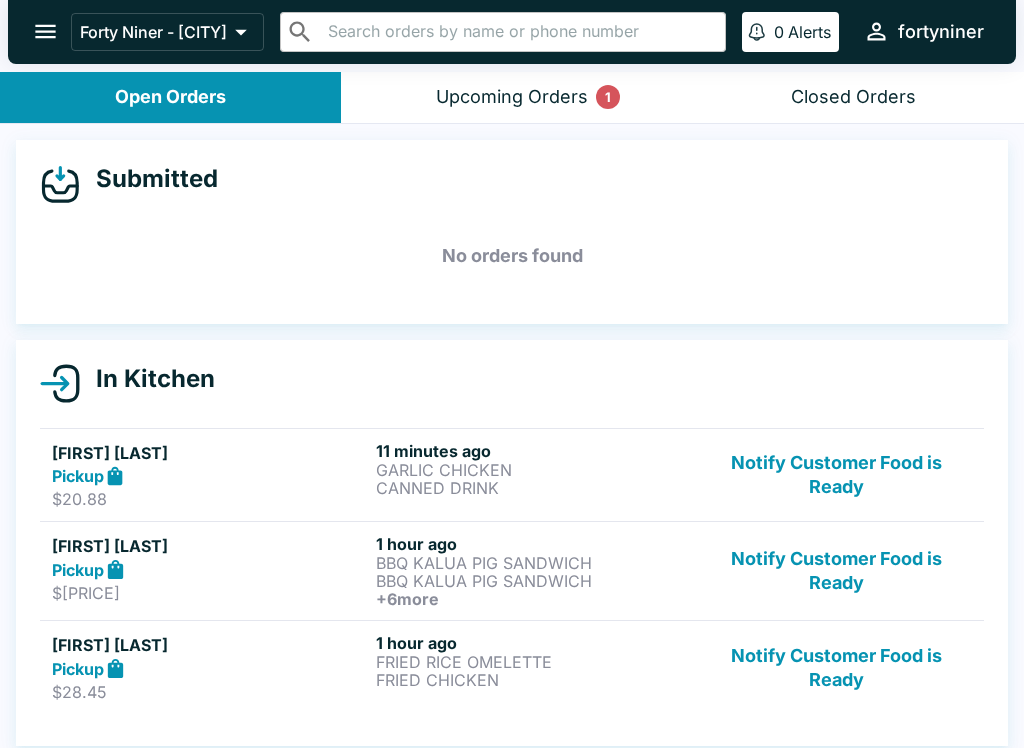 click on "Notify Customer Food is Ready" at bounding box center [836, 475] 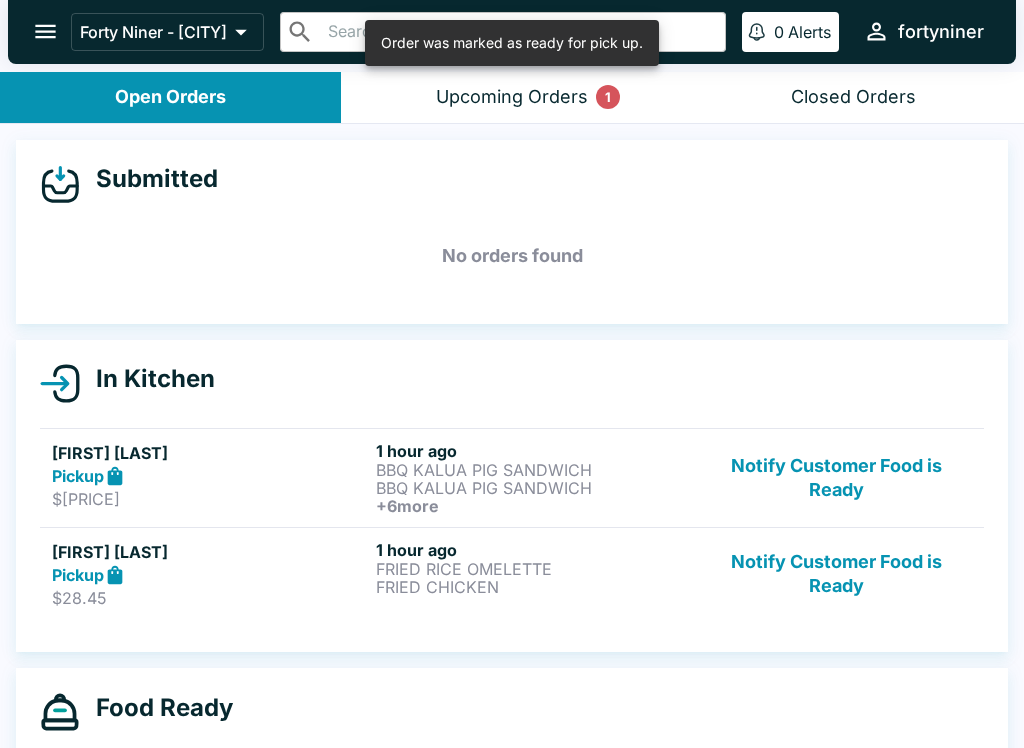 click on "Notify Customer Food is Ready" at bounding box center [836, 478] 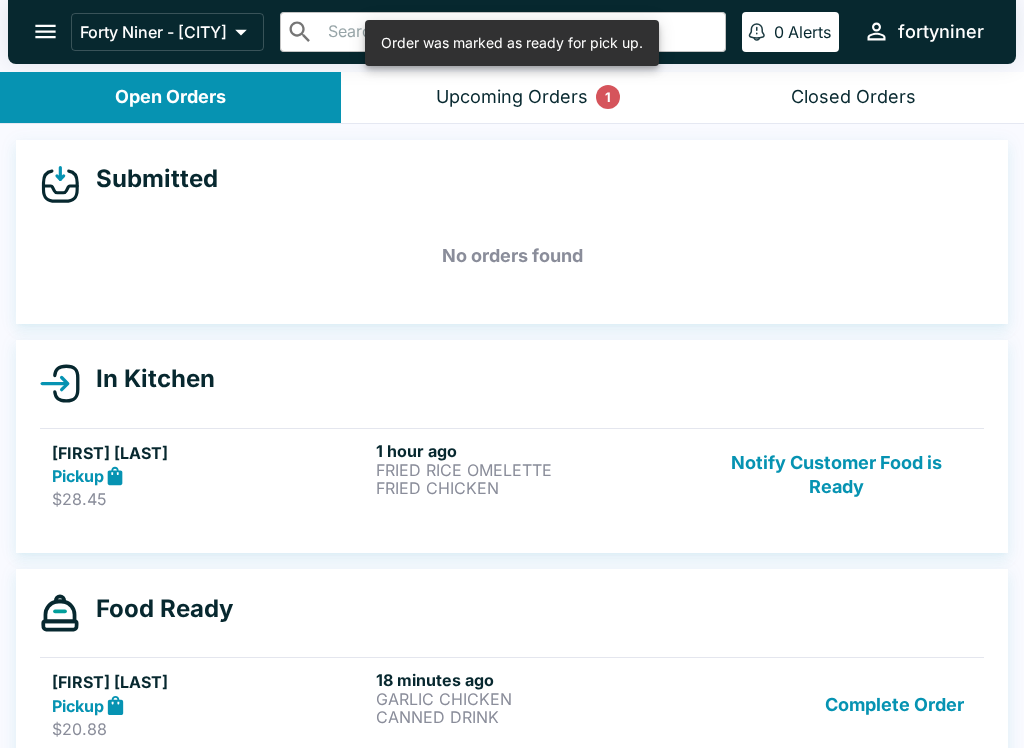click on "Notify Customer Food is Ready" at bounding box center [836, 475] 